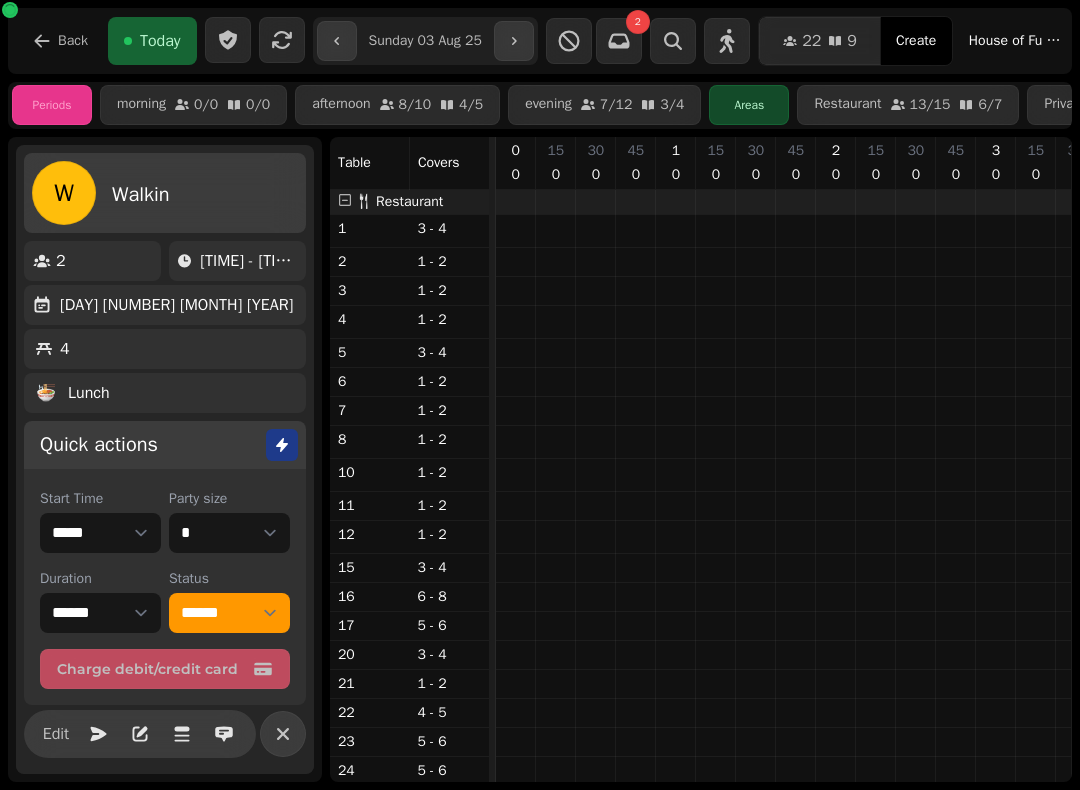 select on "**********" 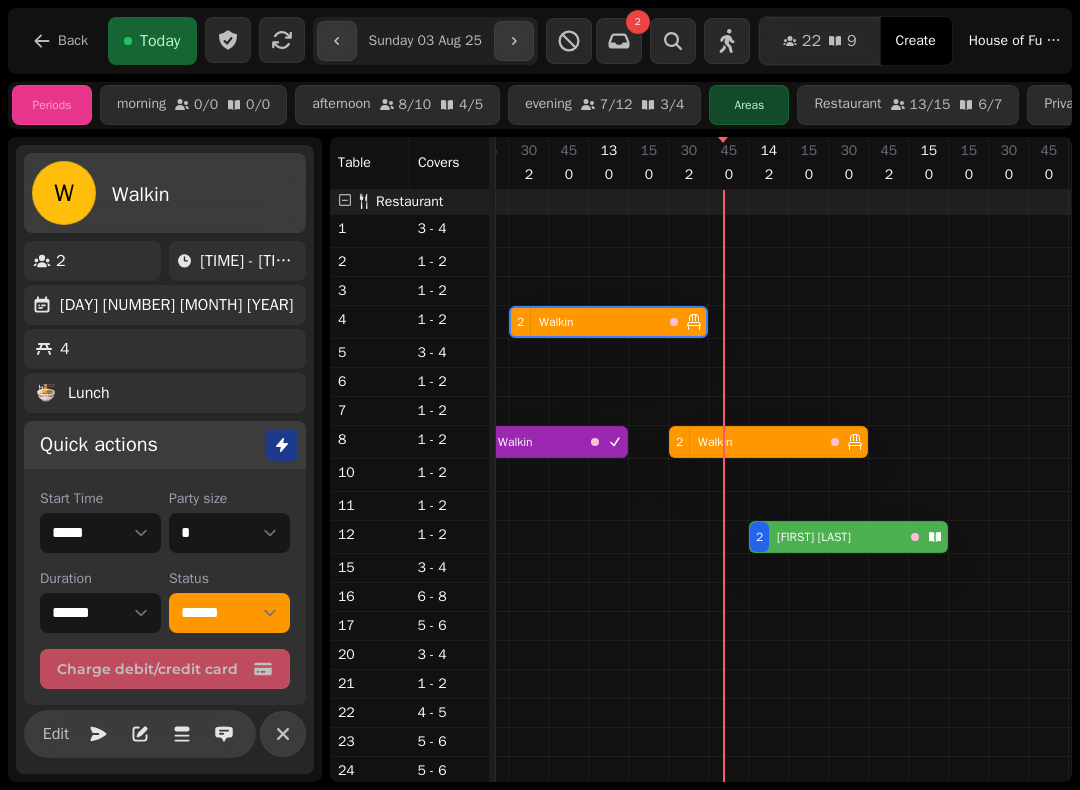 select on "********" 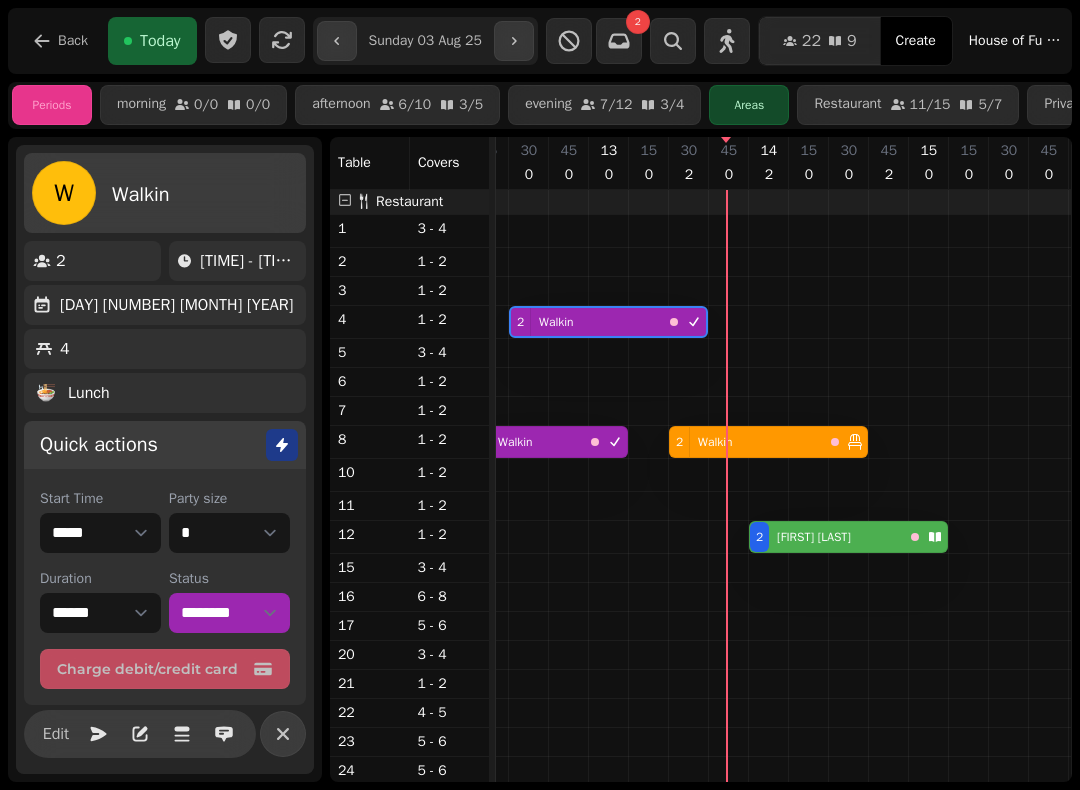 scroll, scrollTop: 371, scrollLeft: 2130, axis: both 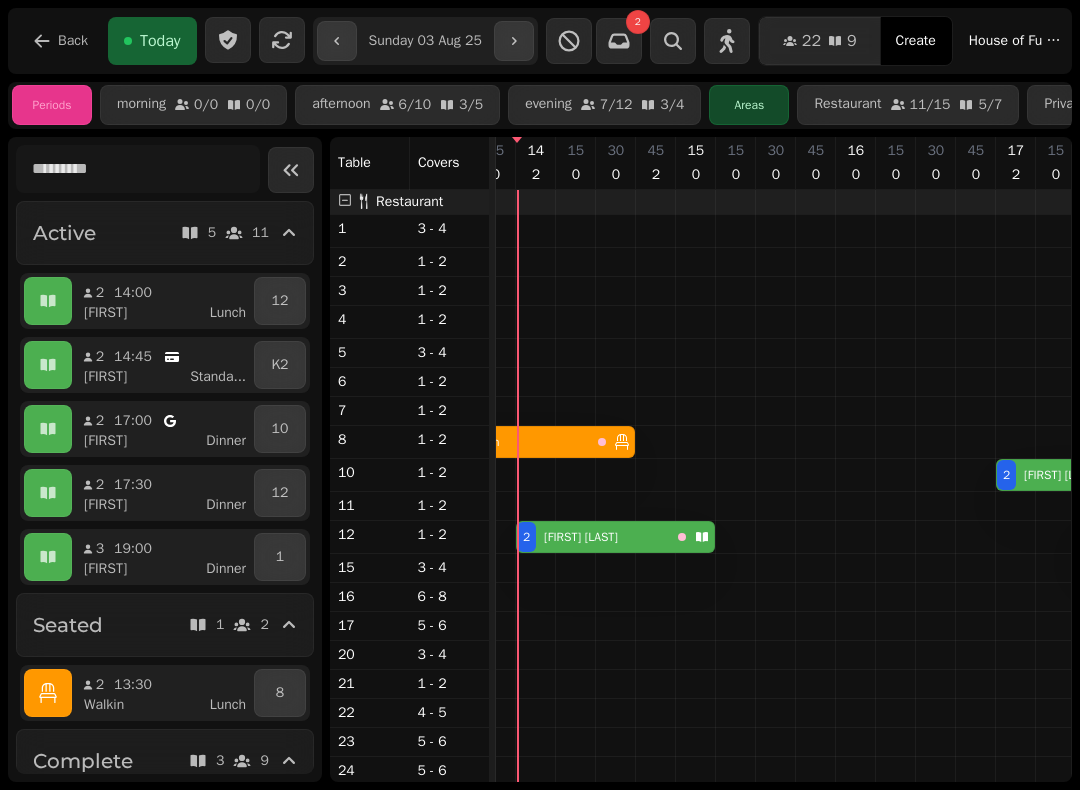 click on "[FIRST] [LAST]" at bounding box center (581, 537) 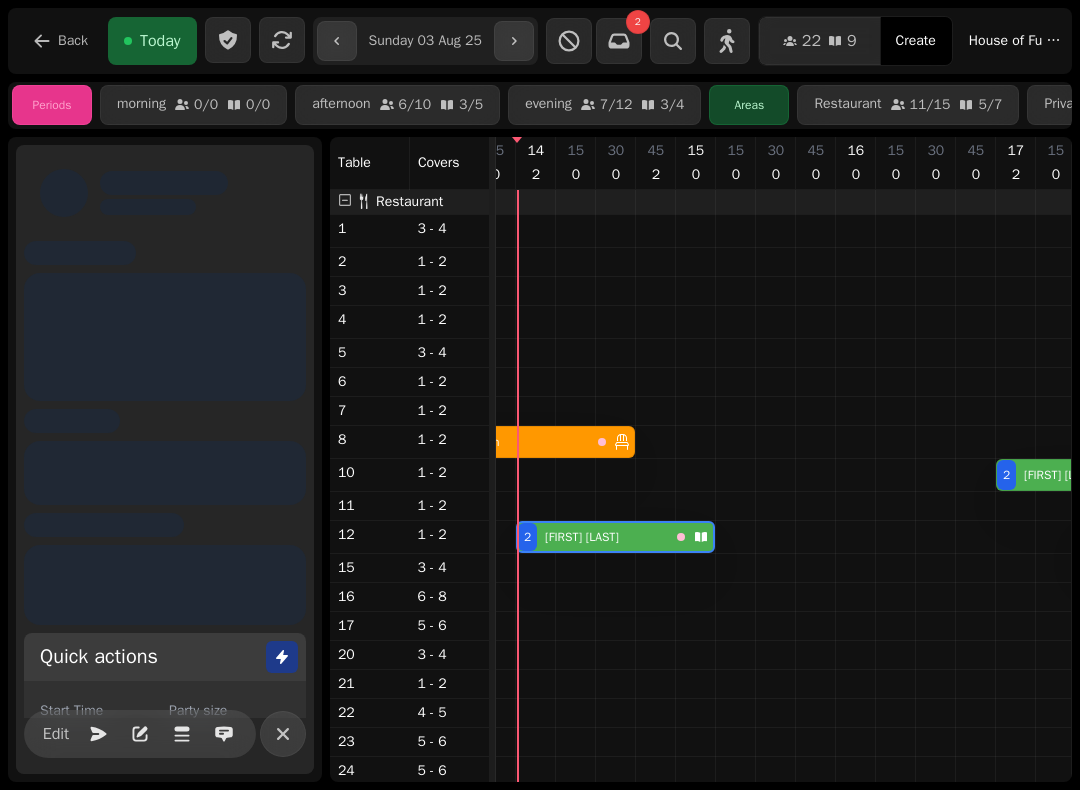 scroll, scrollTop: 0, scrollLeft: 2227, axis: horizontal 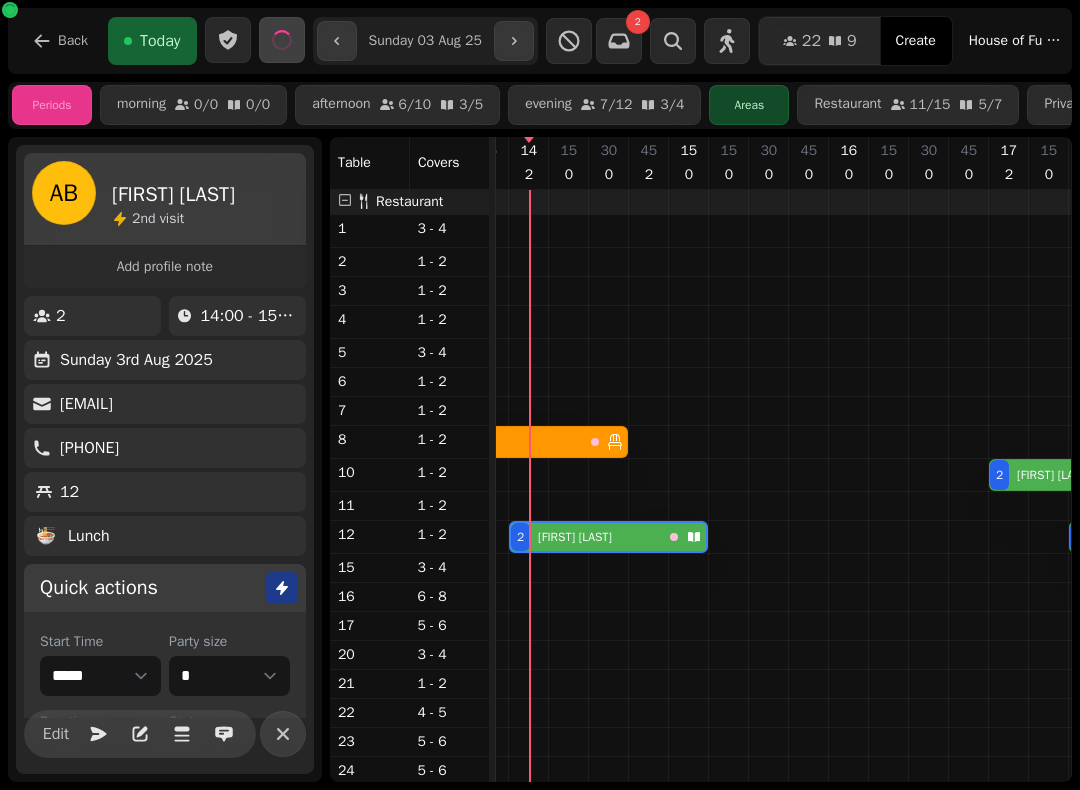 click on "**********" at bounding box center [425, 41] 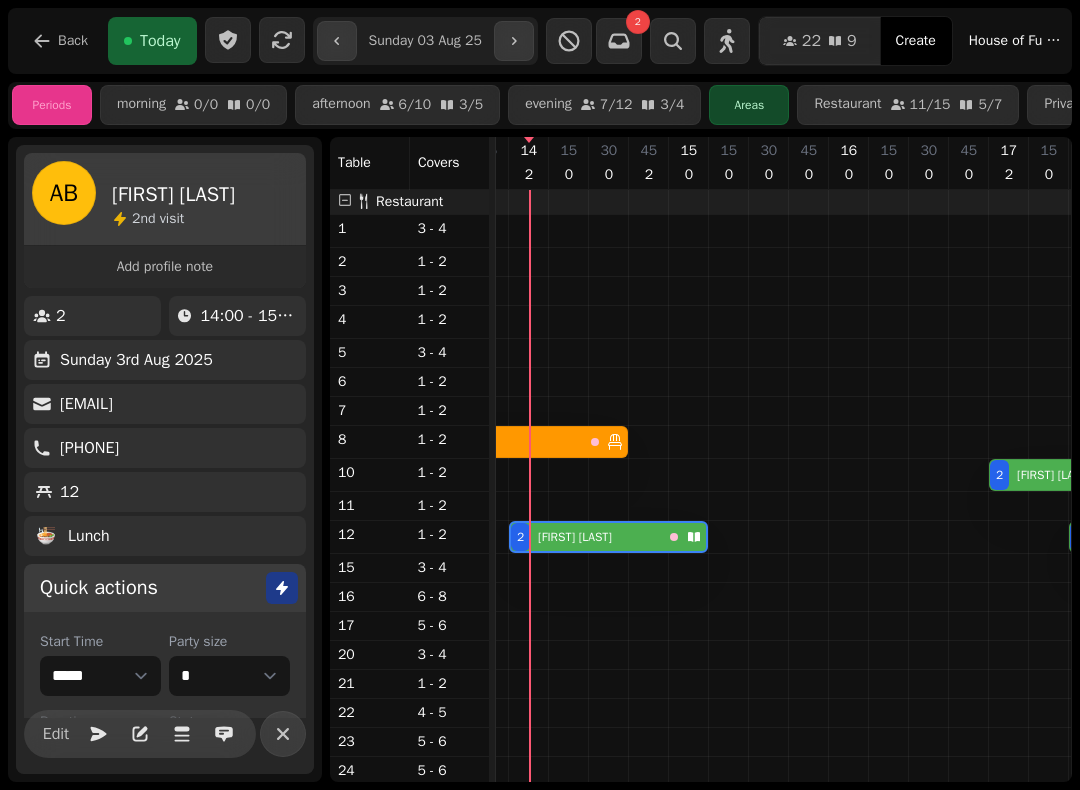 type on "**********" 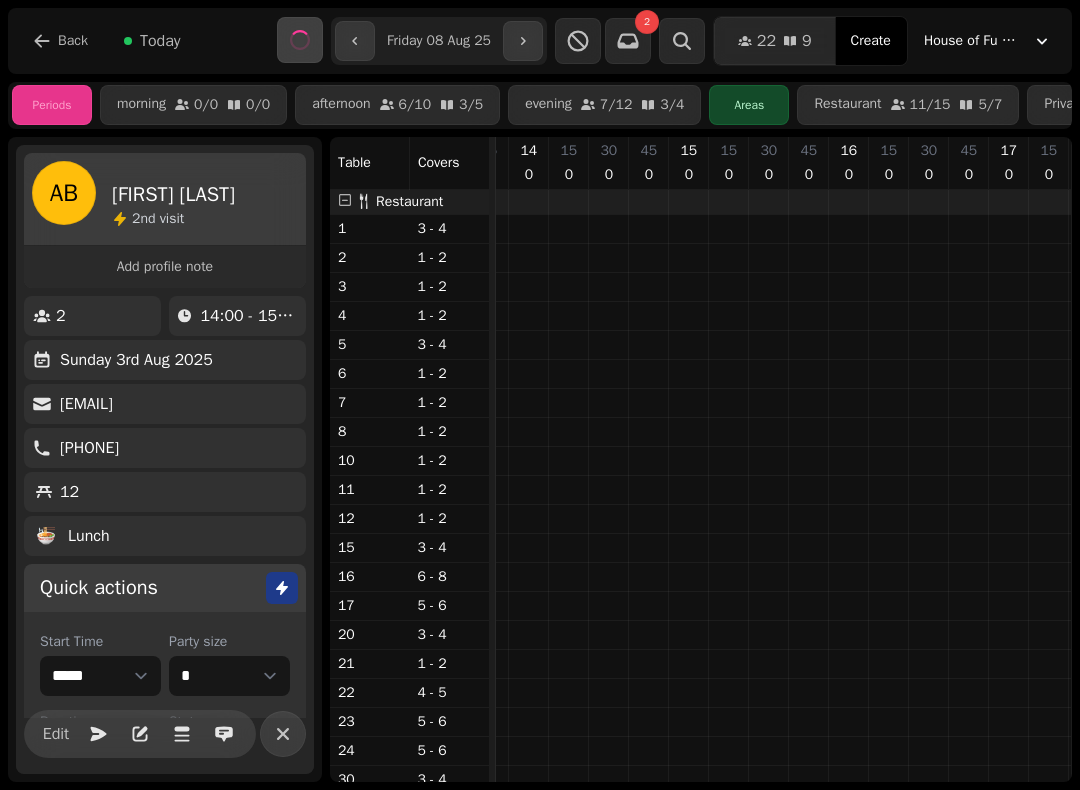 scroll, scrollTop: 0, scrollLeft: 2220, axis: horizontal 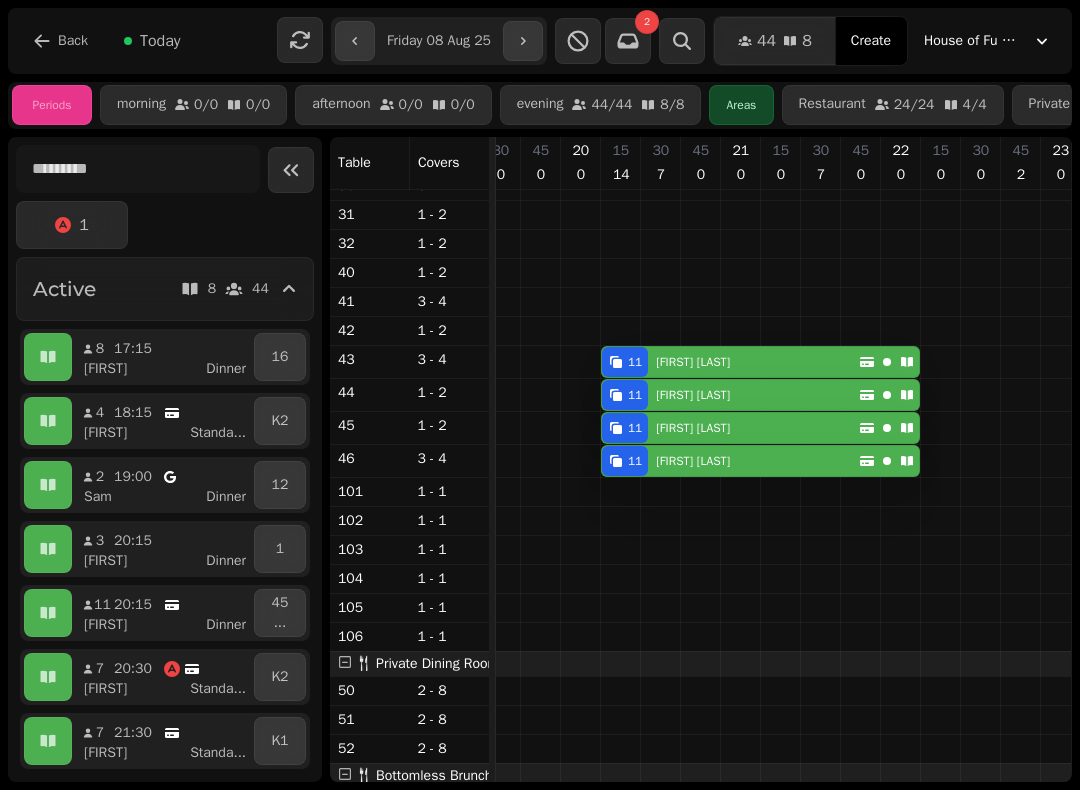 click on "Create" at bounding box center [871, 41] 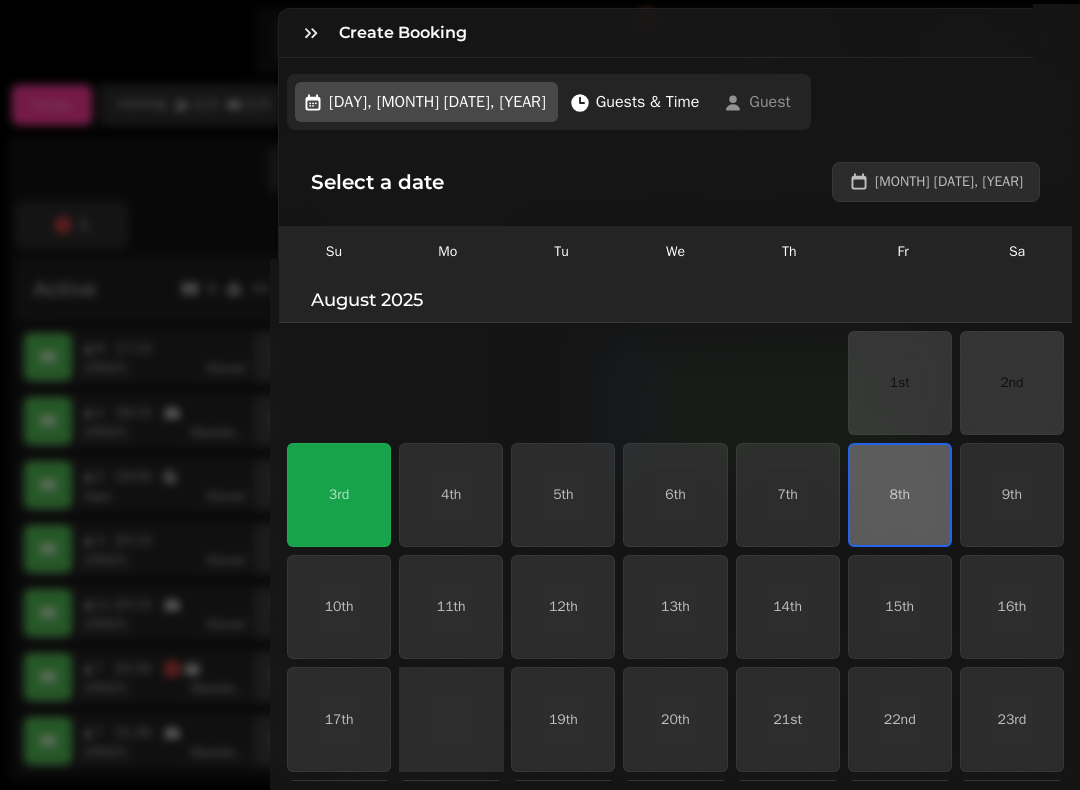 click on "8th" at bounding box center [900, 495] 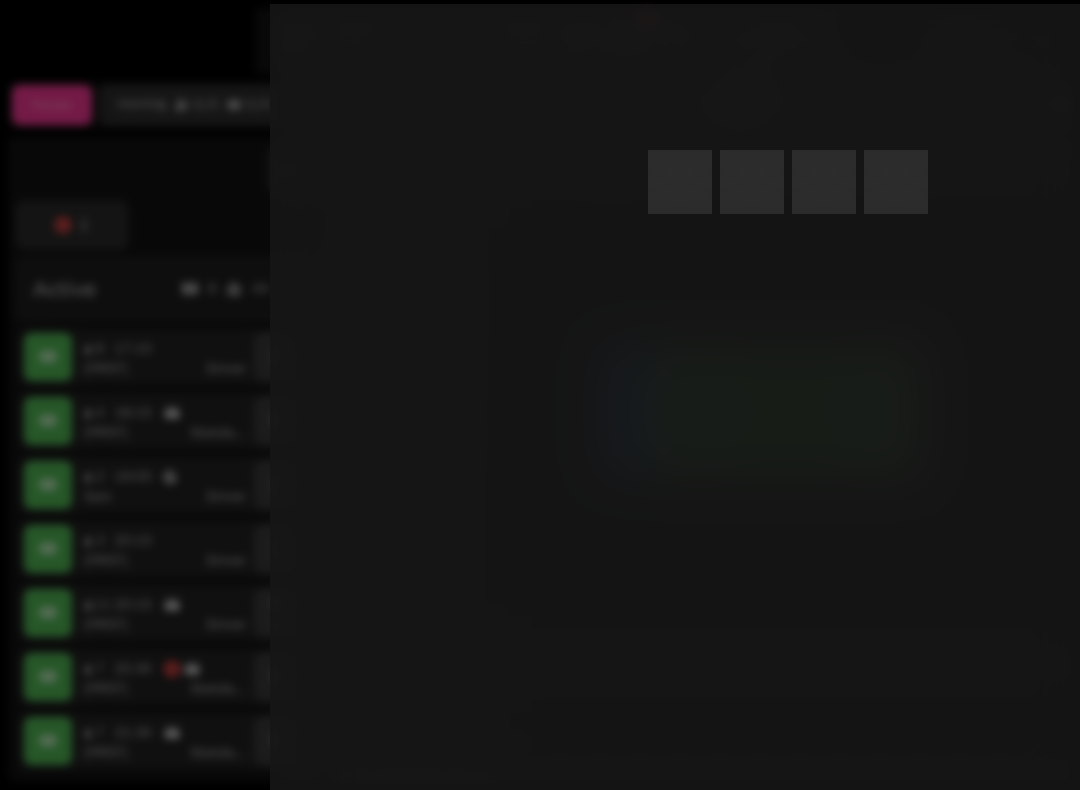 select on "****" 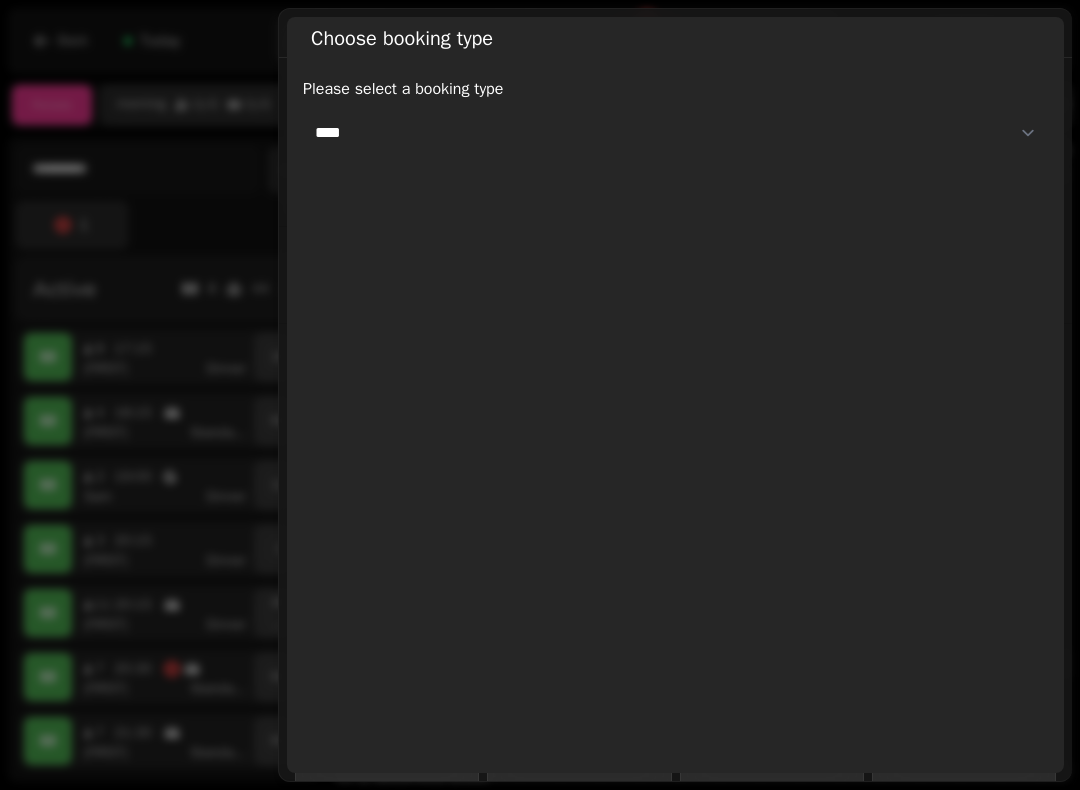 click on "**********" at bounding box center (675, 133) 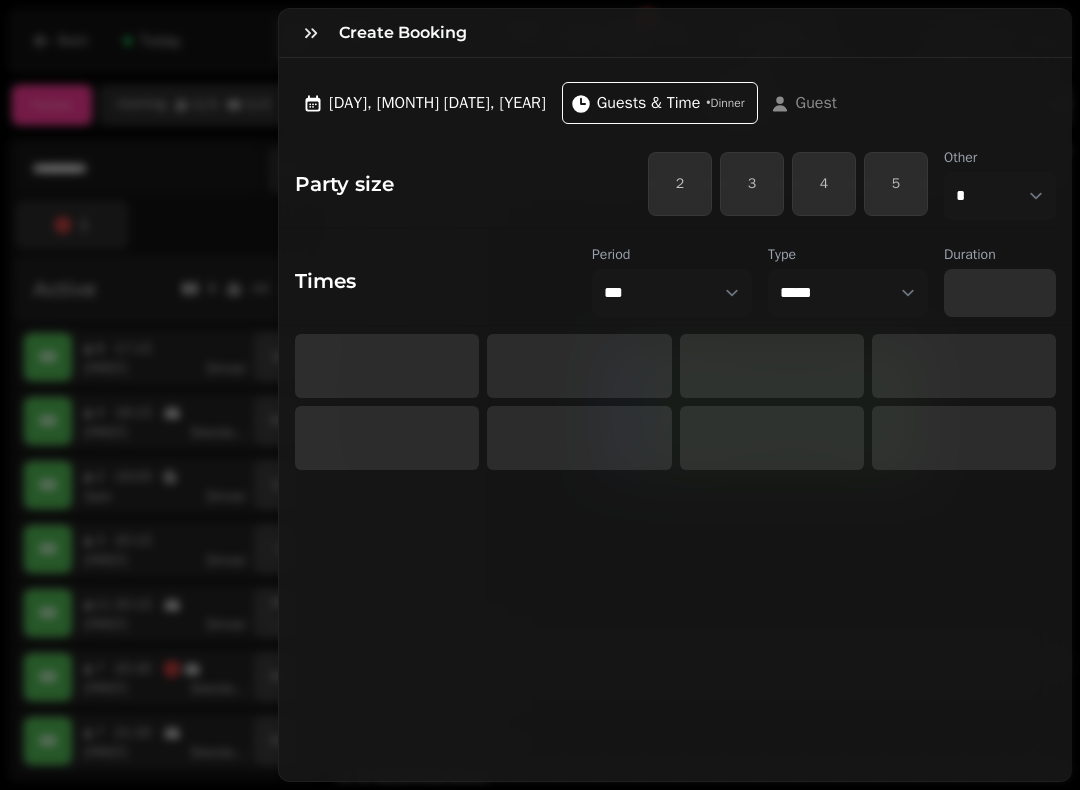 select on "****" 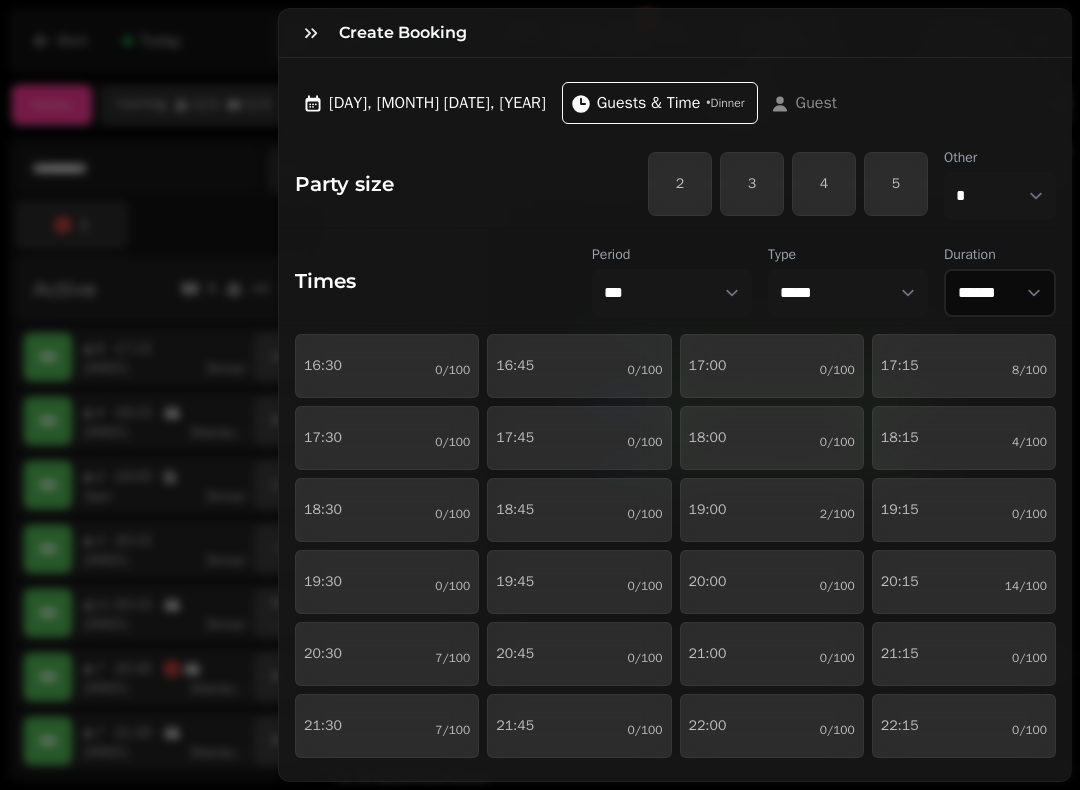 click on "4" at bounding box center [824, 184] 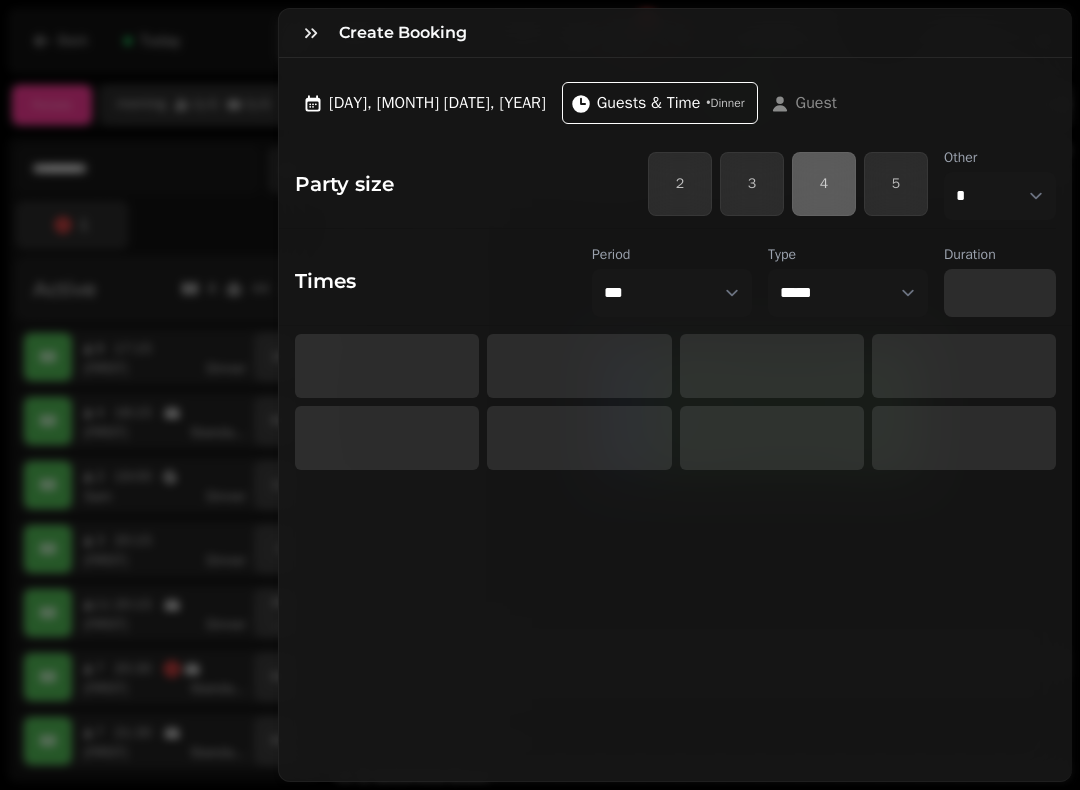 select on "****" 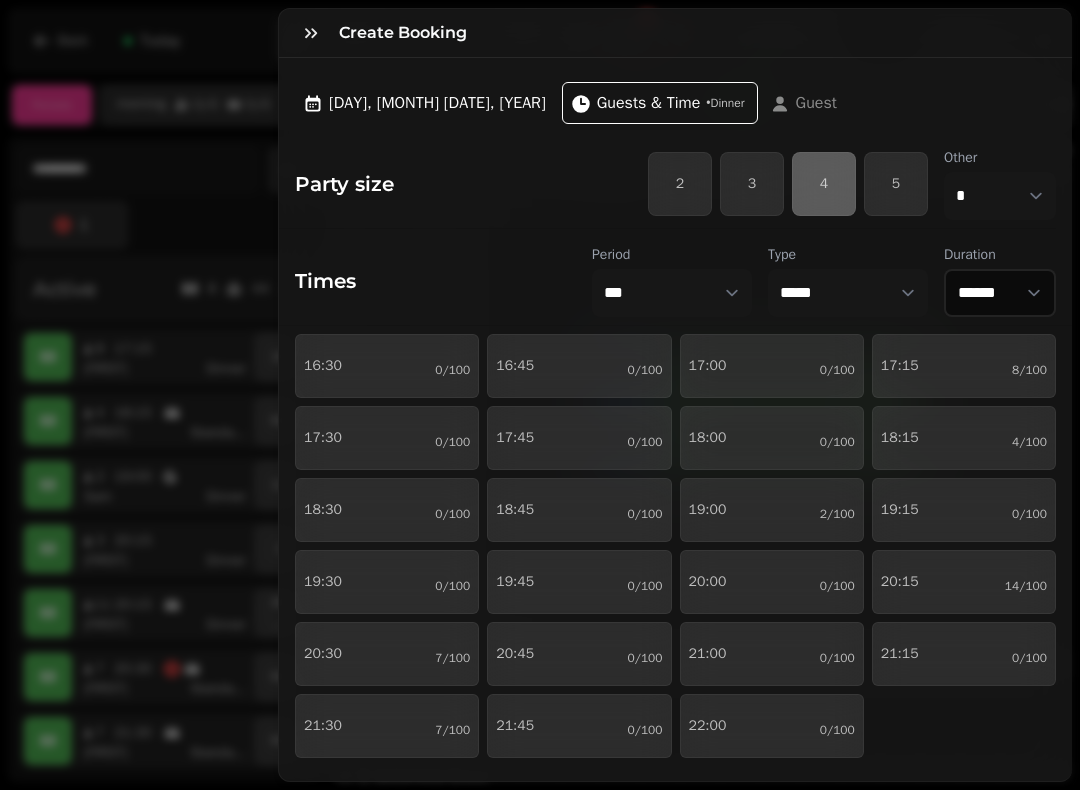 click on "19:30 0/100" at bounding box center [387, 582] 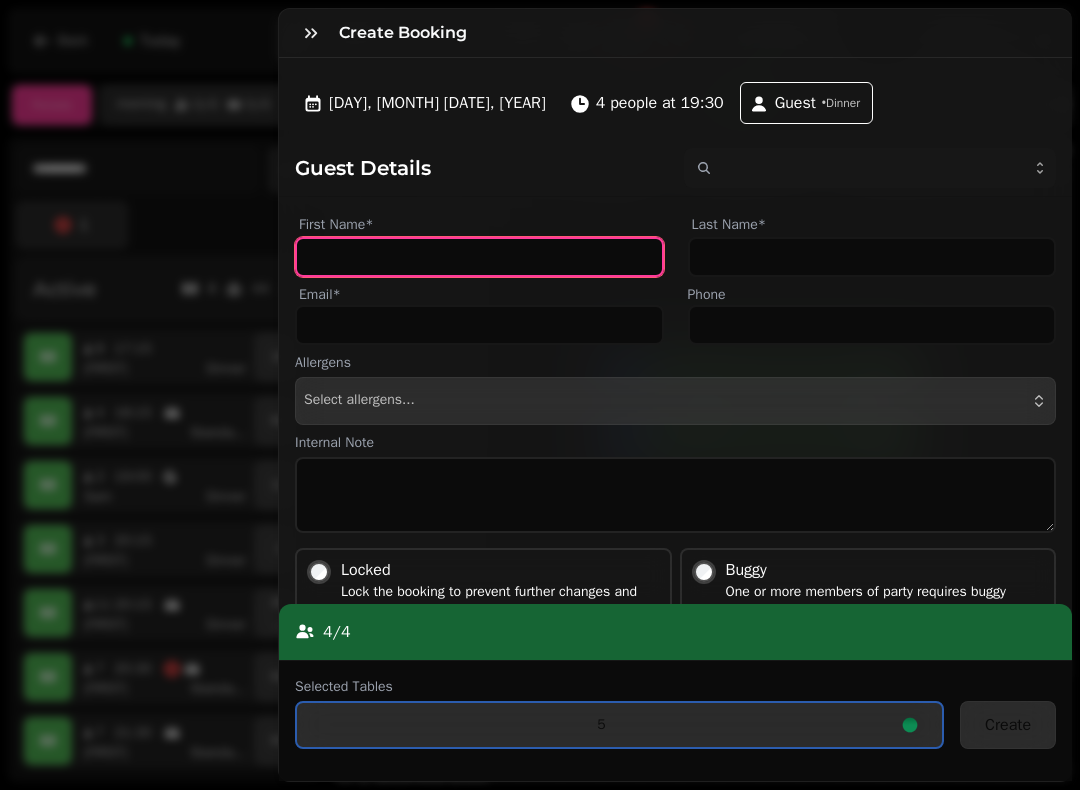 click on "First Name*" at bounding box center [479, 257] 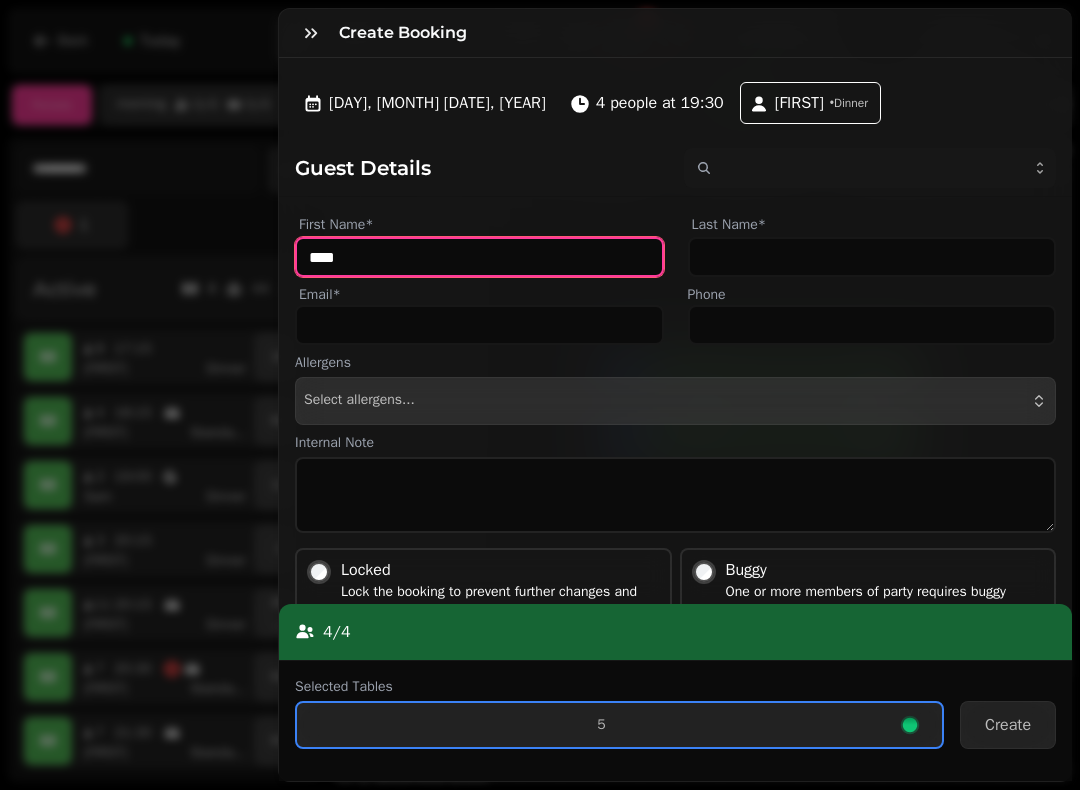 type on "****" 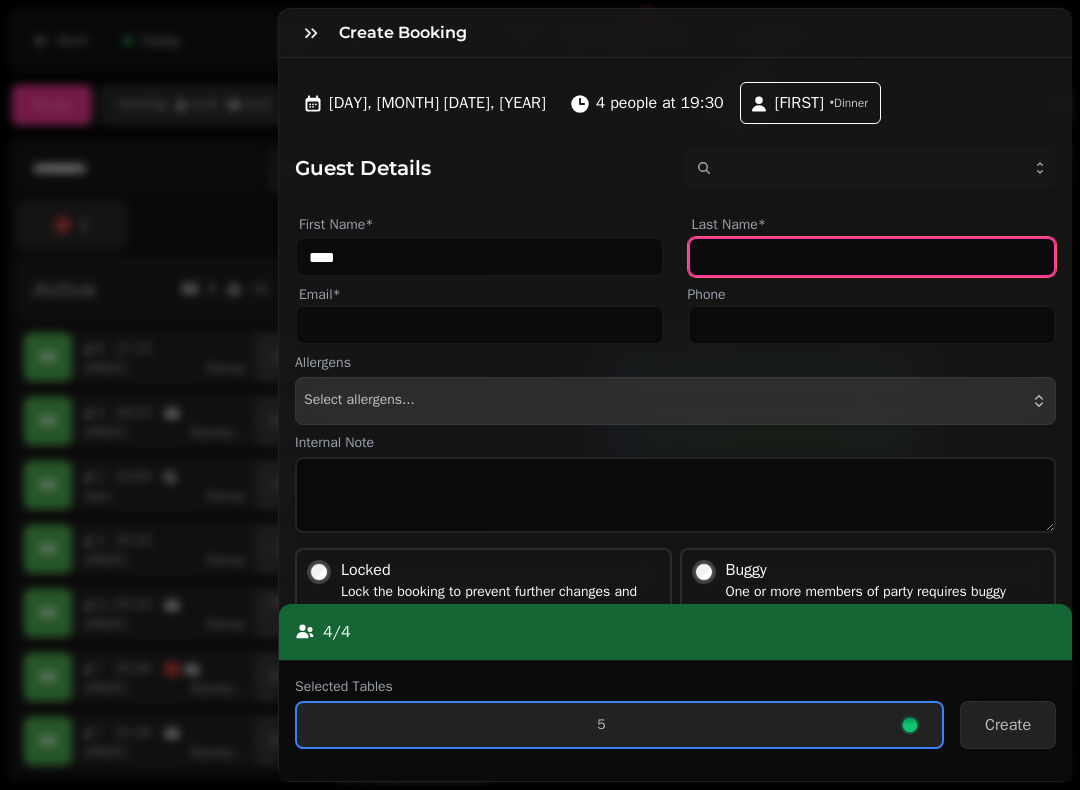 click on "Last Name*" at bounding box center (872, 257) 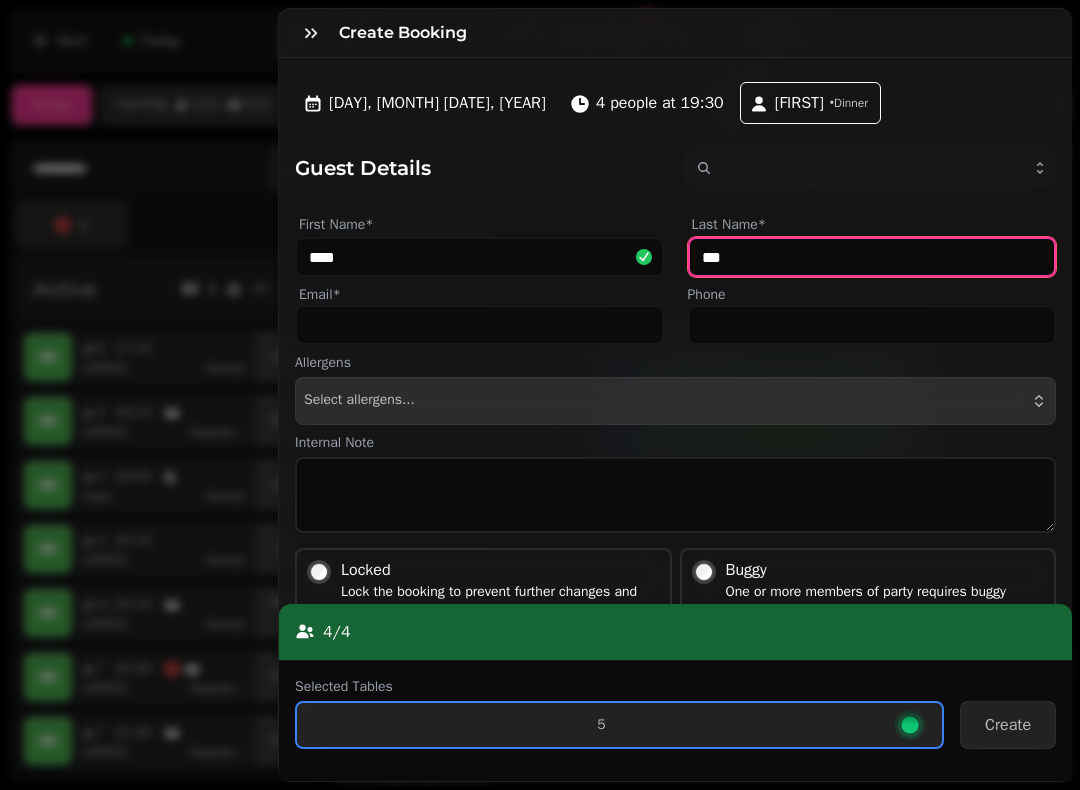 type on "**" 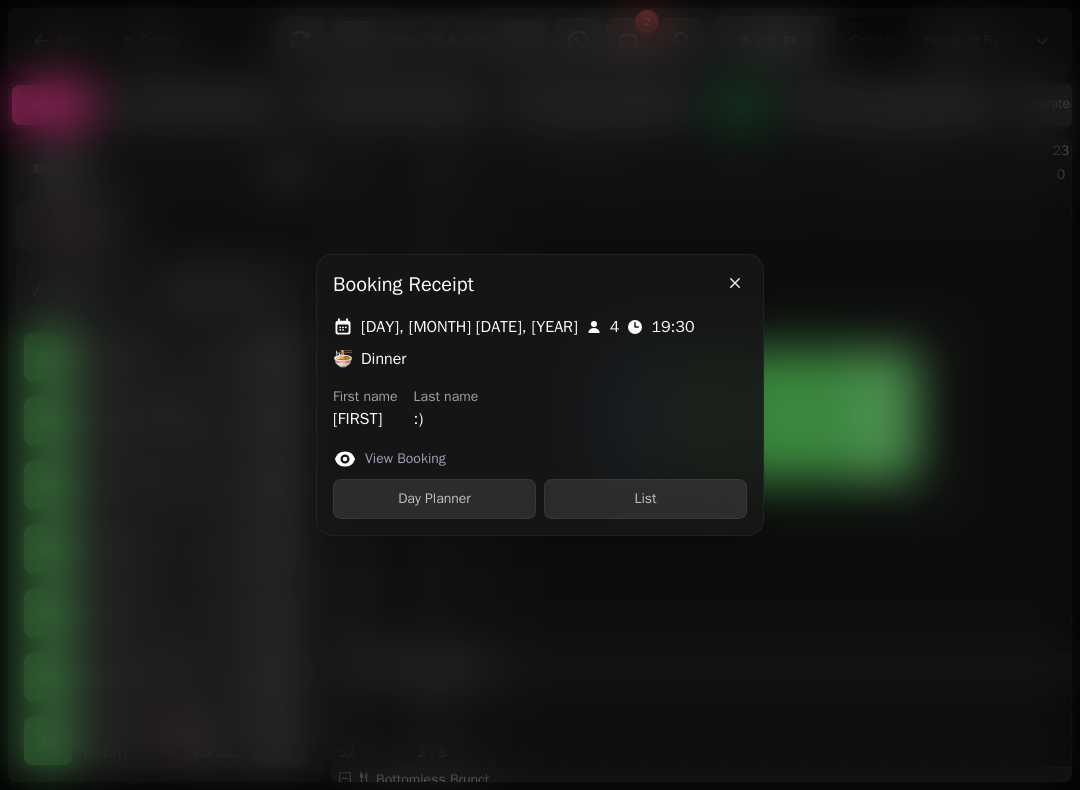 click 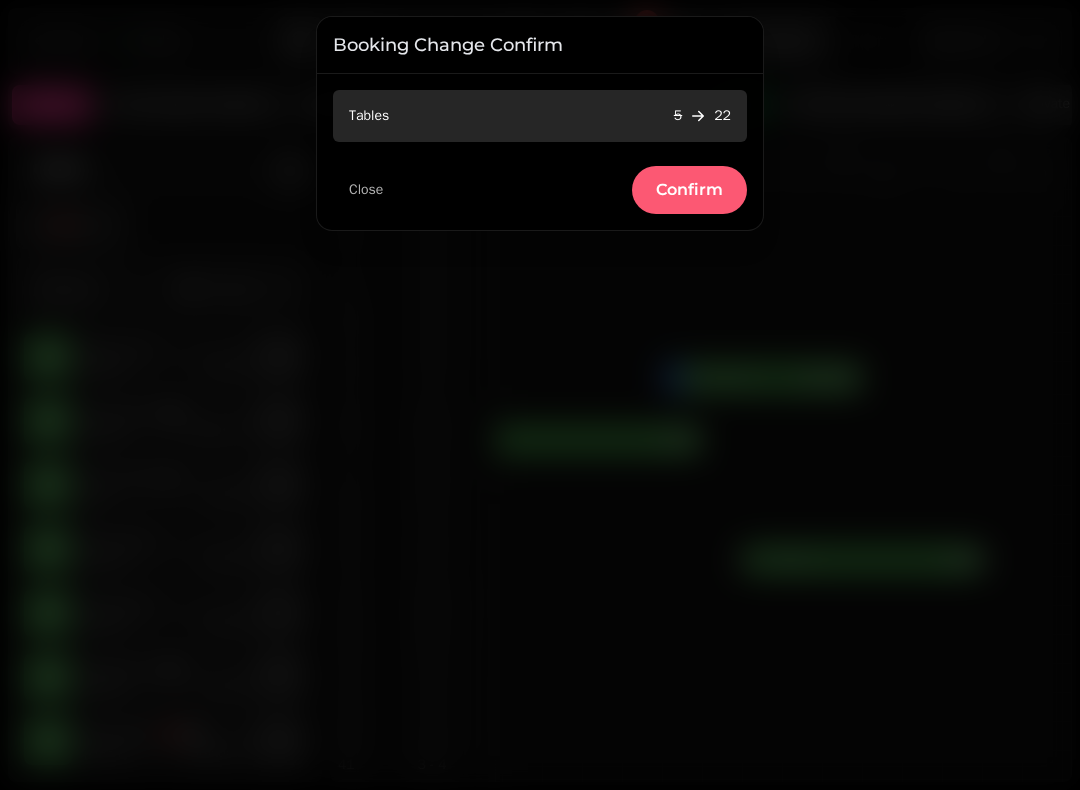 click on "Confirm" at bounding box center [689, 190] 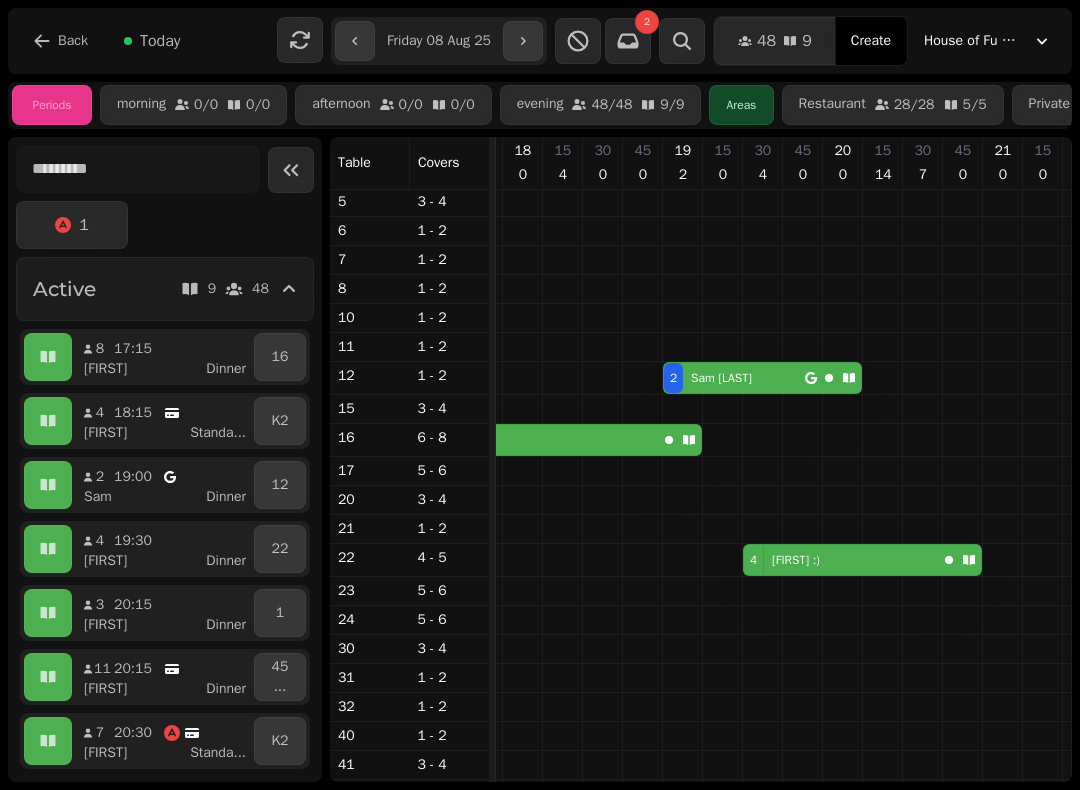 click on "[FIRST]    :)" at bounding box center (796, 560) 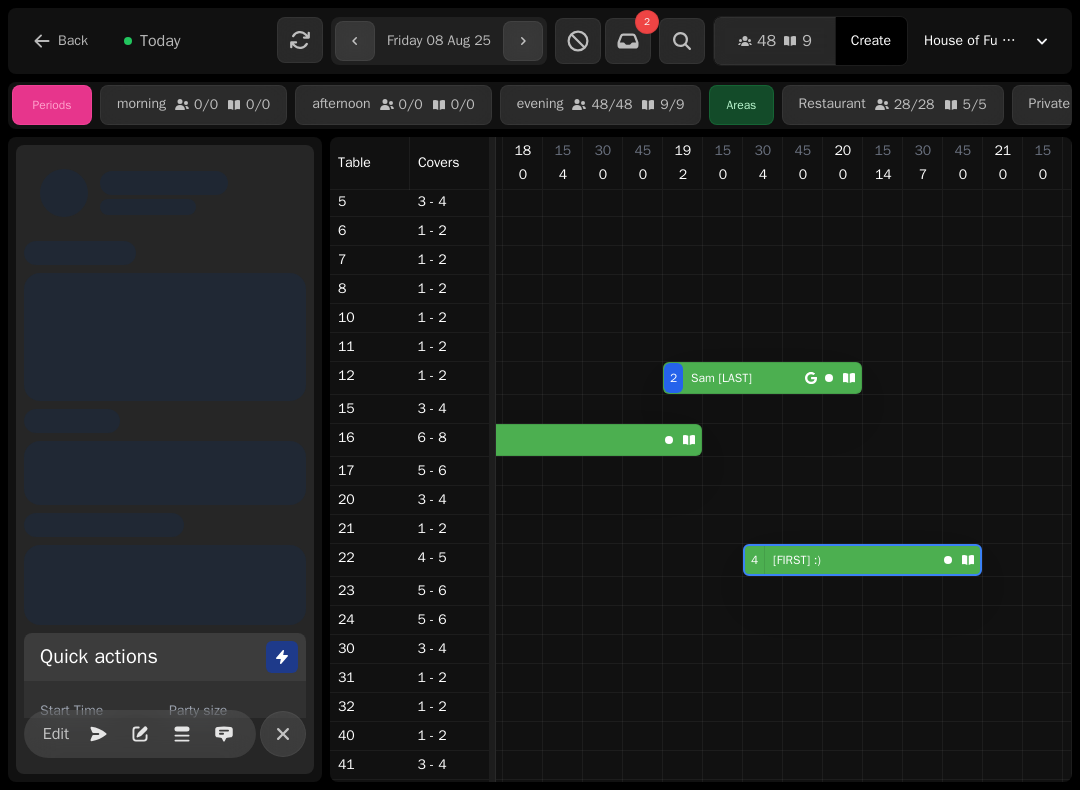scroll, scrollTop: 0, scrollLeft: 1267, axis: horizontal 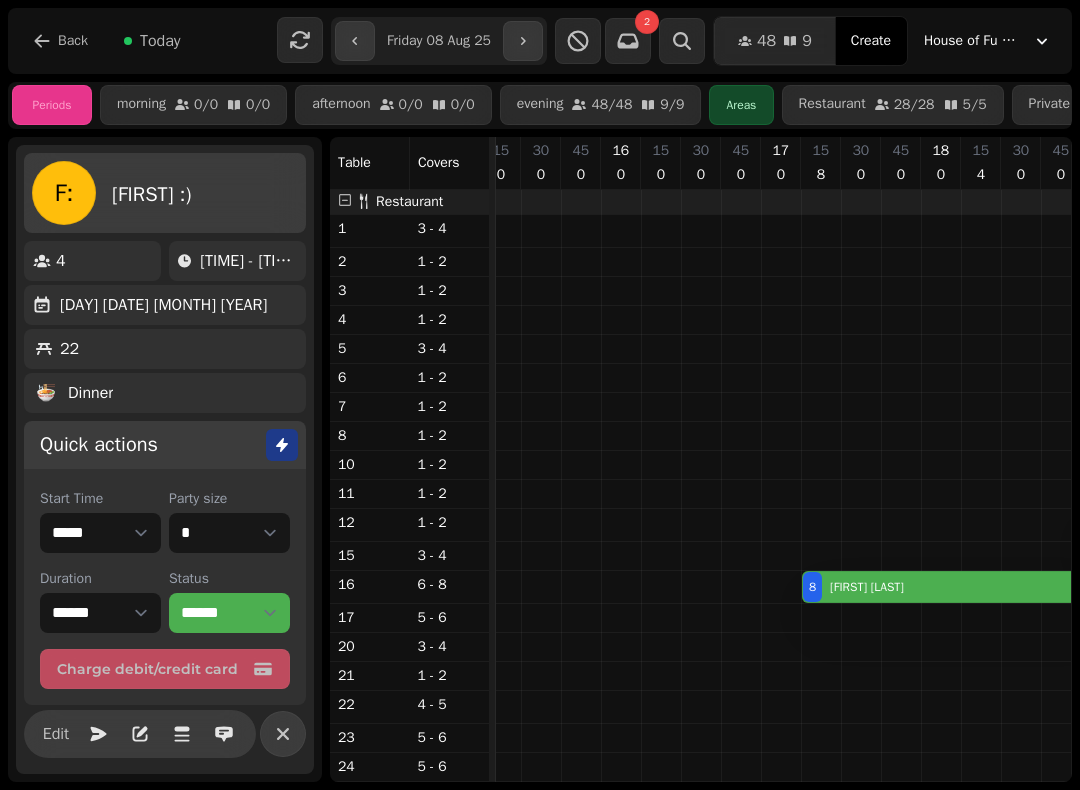 click on "**********" at bounding box center [439, 41] 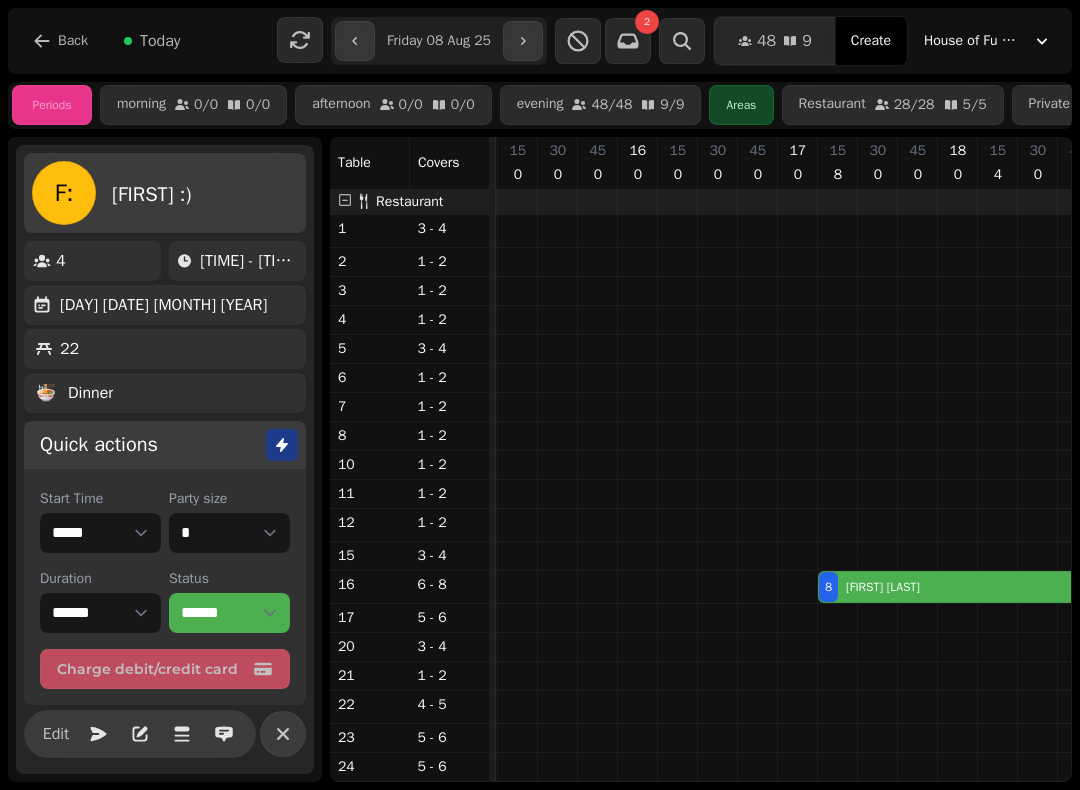type on "**********" 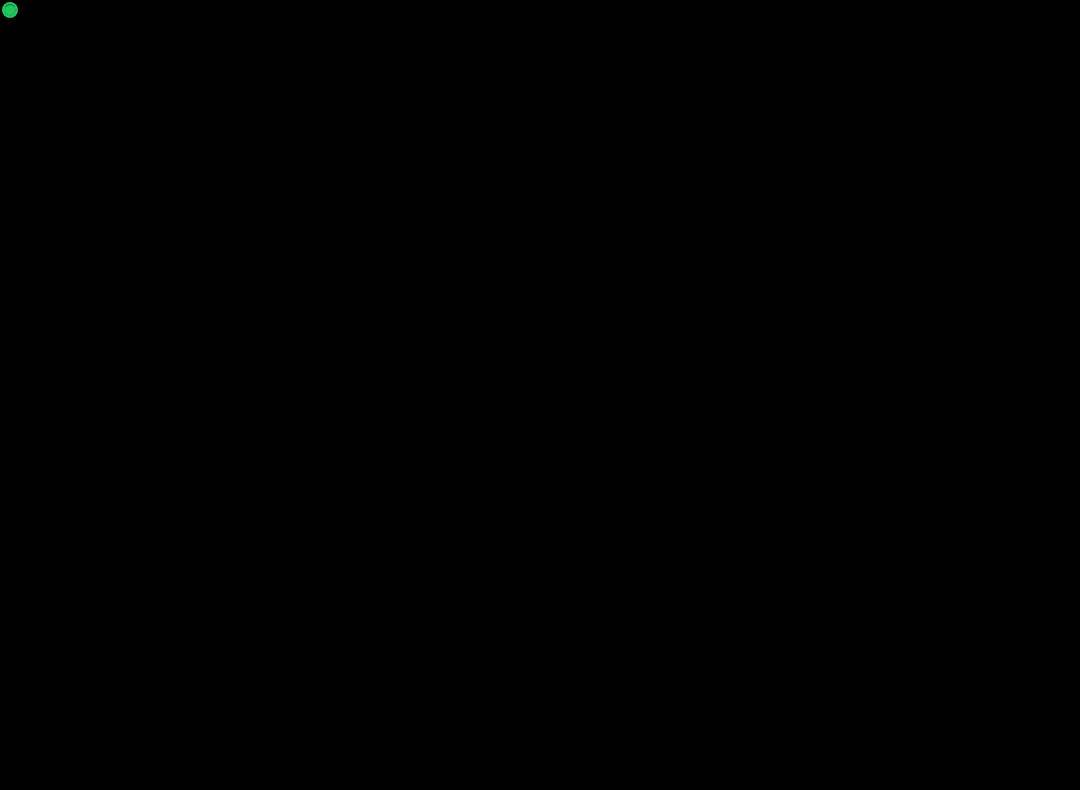 scroll, scrollTop: 0, scrollLeft: 0, axis: both 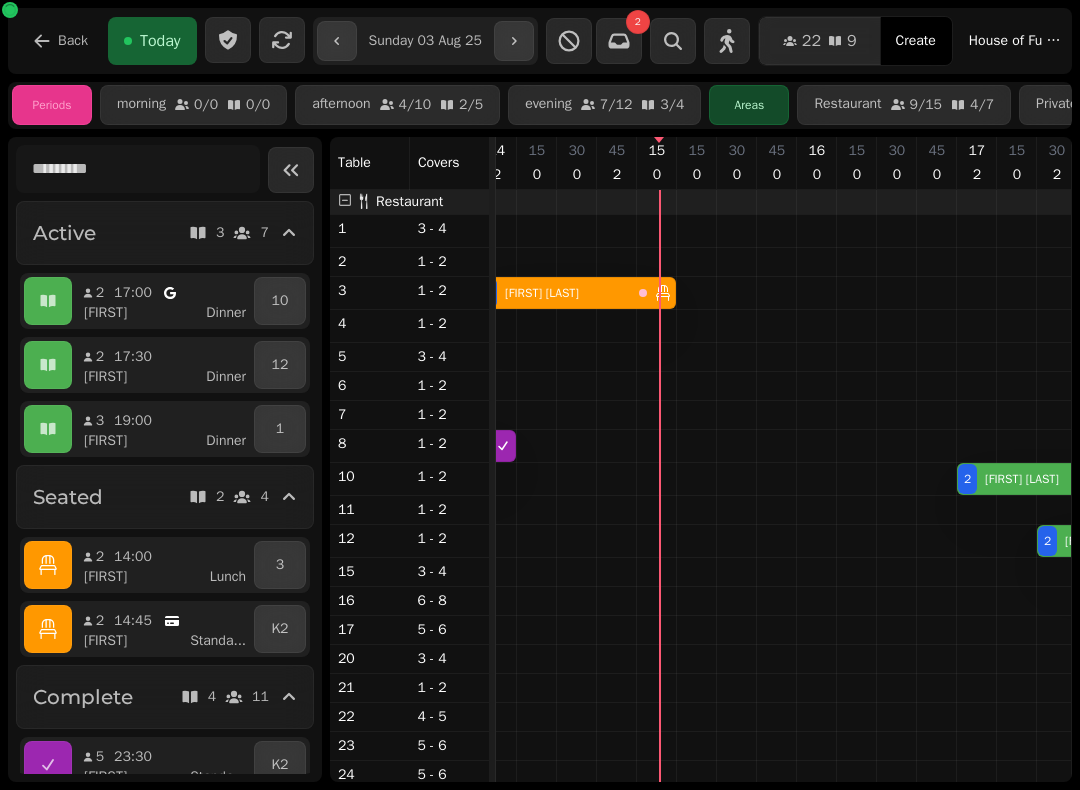 click on "**********" at bounding box center [425, 41] 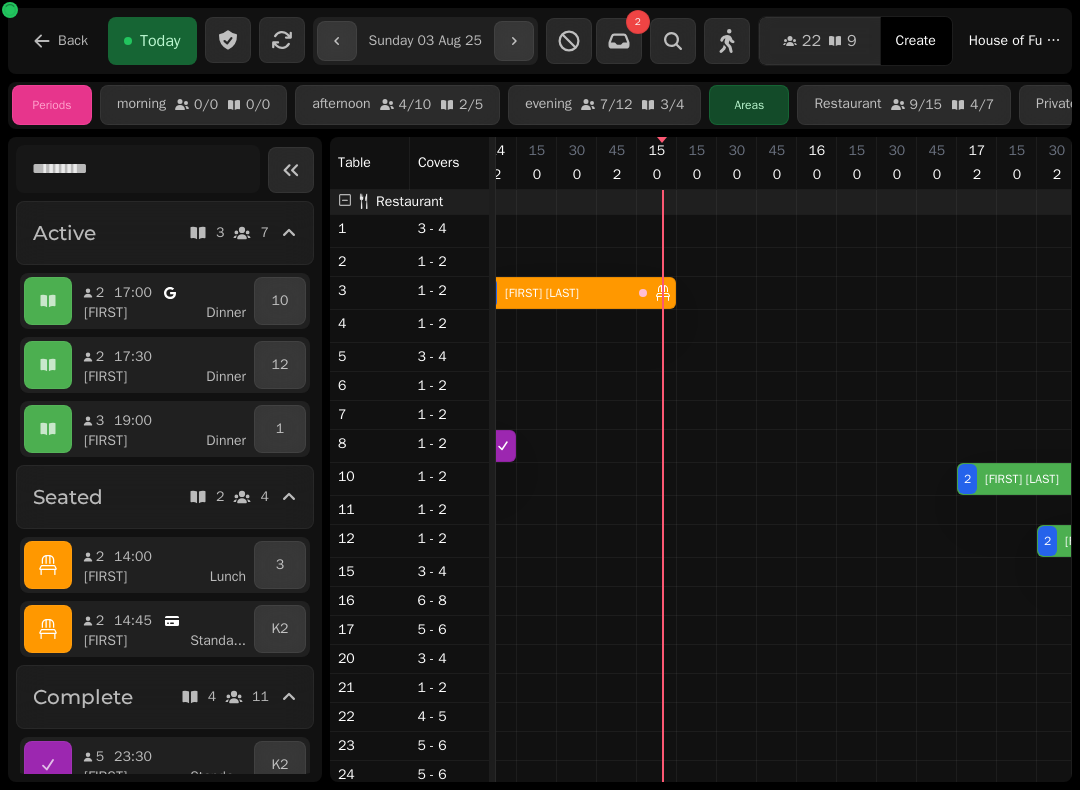click on "**********" at bounding box center (425, 41) 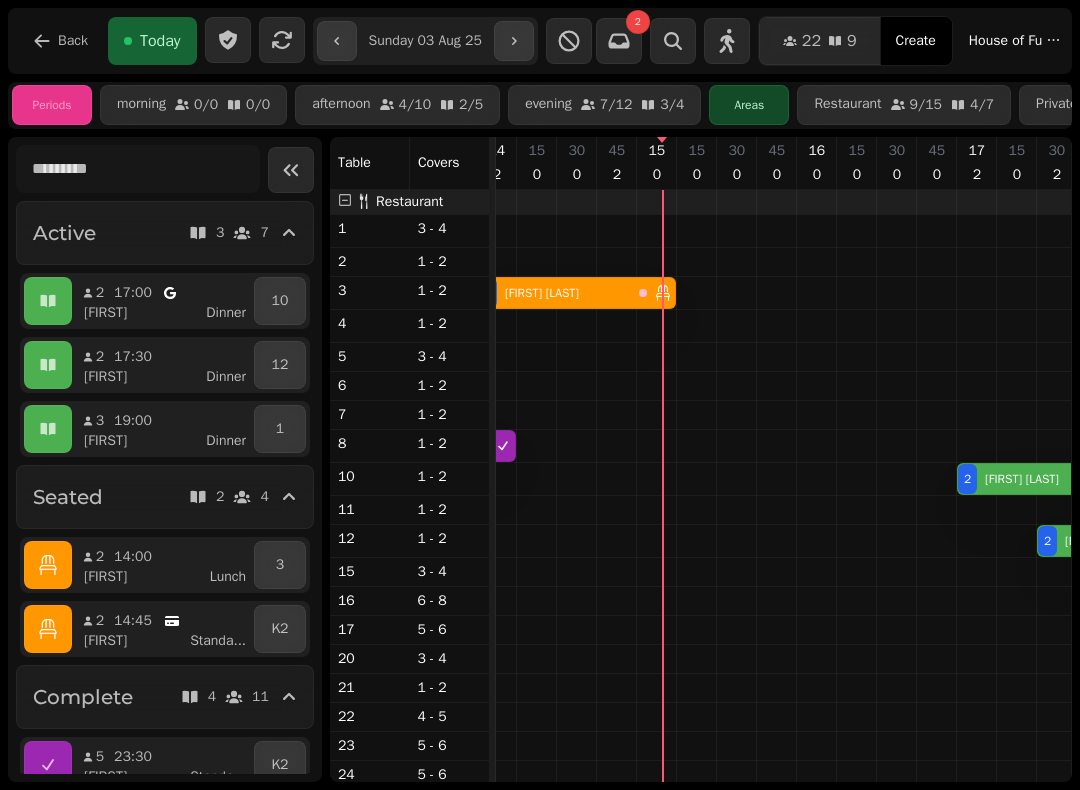 type on "**********" 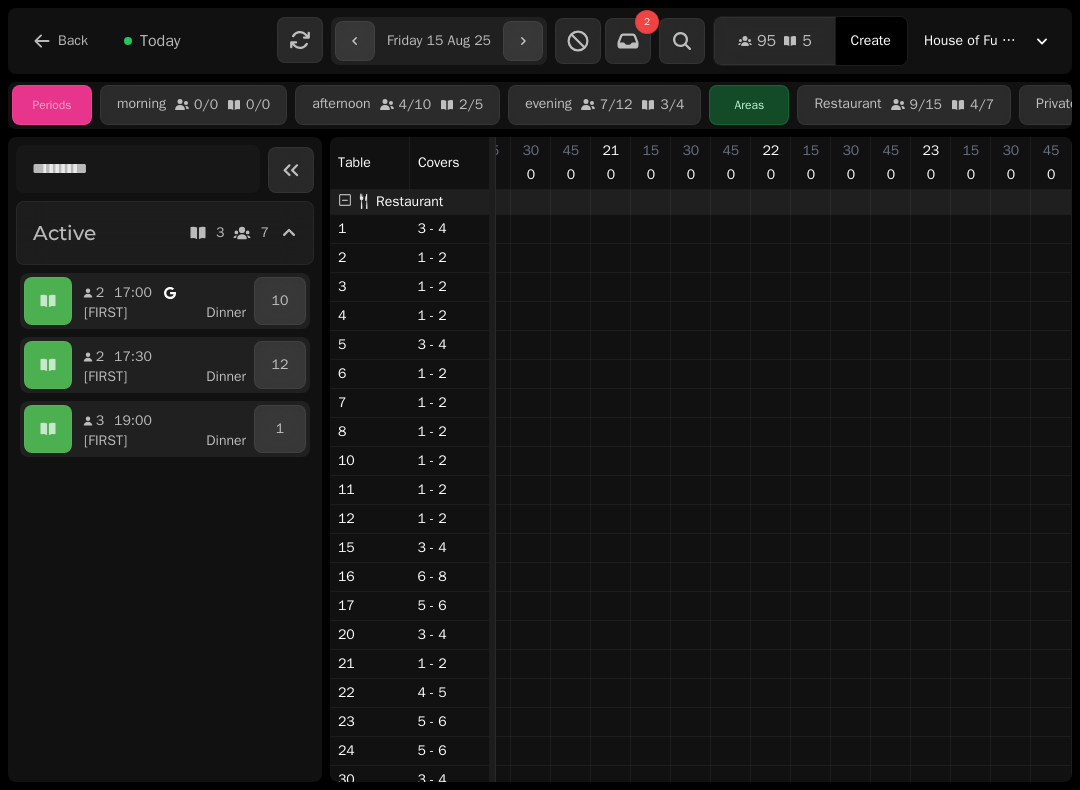 scroll, scrollTop: 0, scrollLeft: 468, axis: horizontal 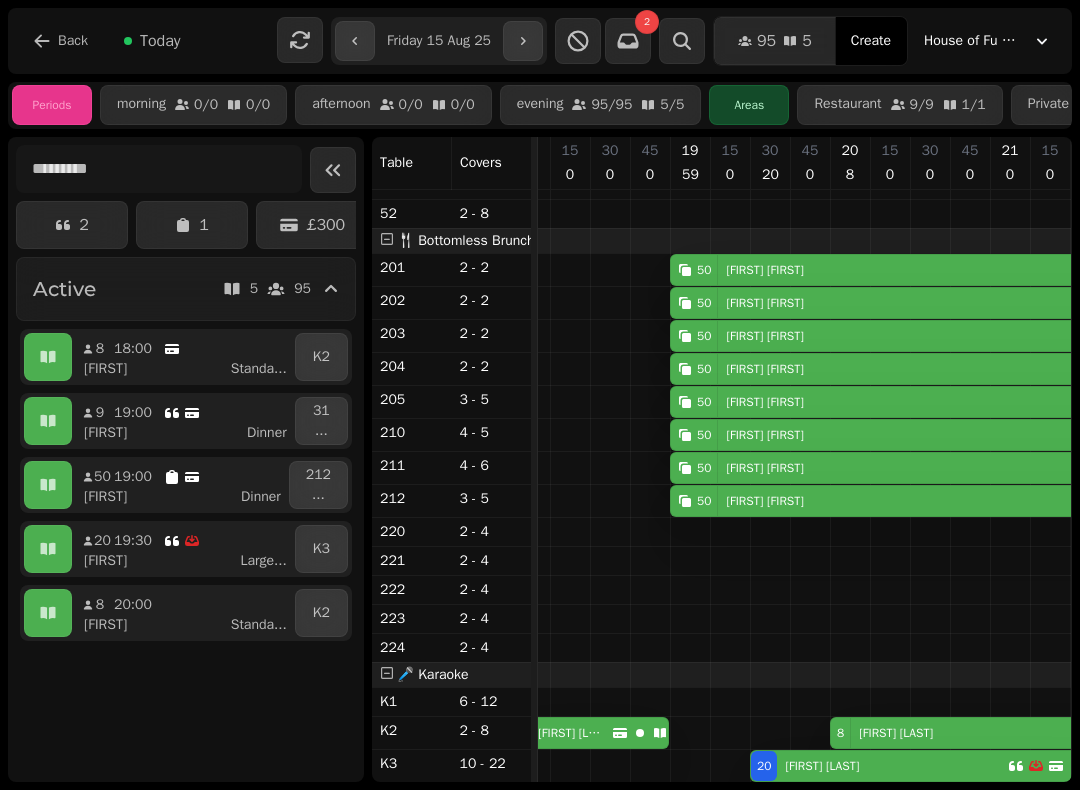 click on "50 Andrew   Bennie" at bounding box center (1009, 270) 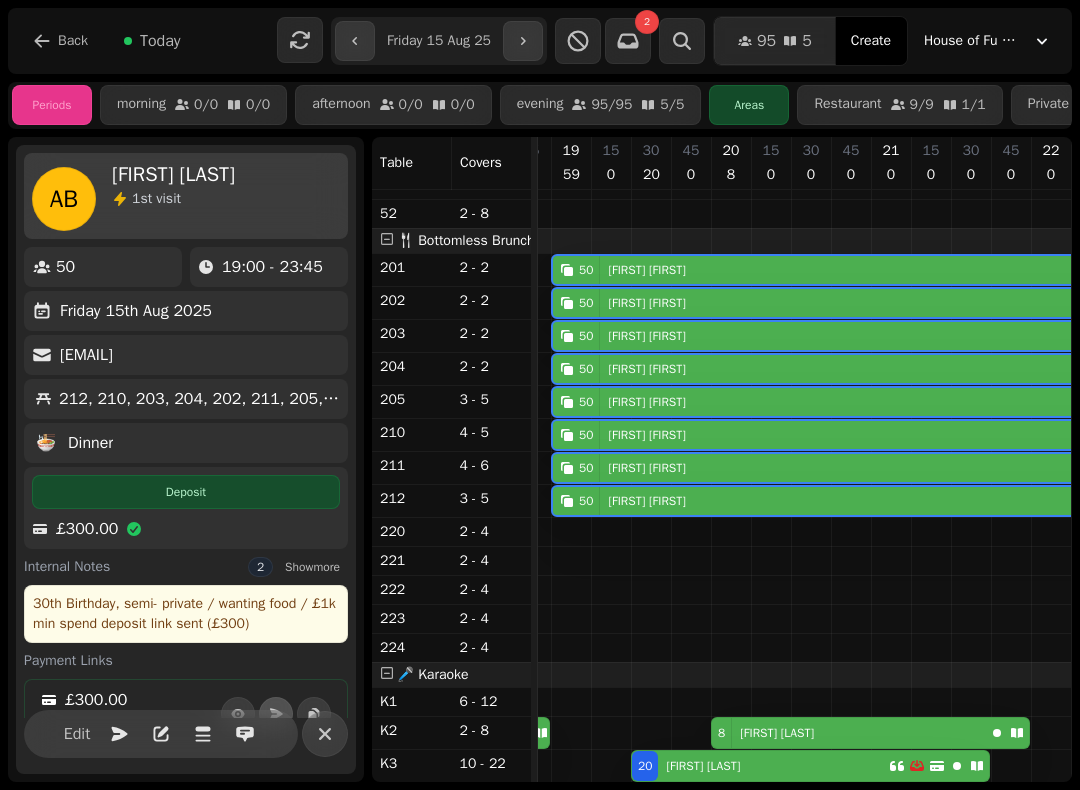 click 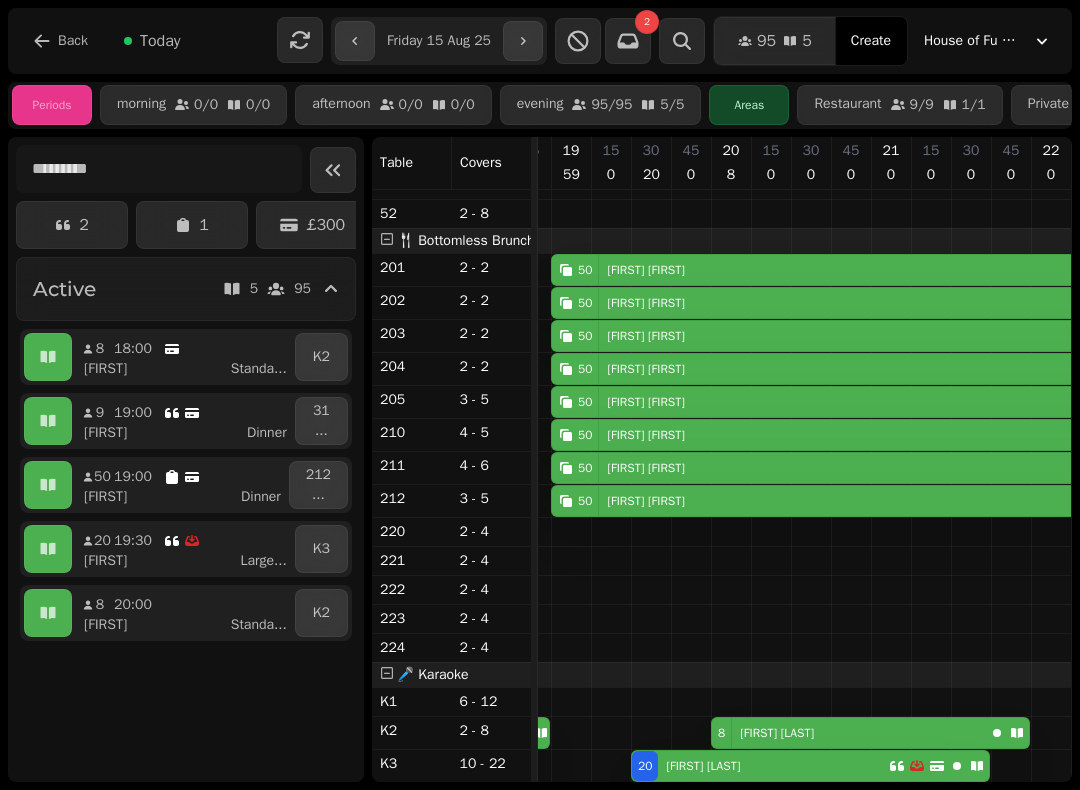 click on "50 Andrew   Bennie" at bounding box center (890, 270) 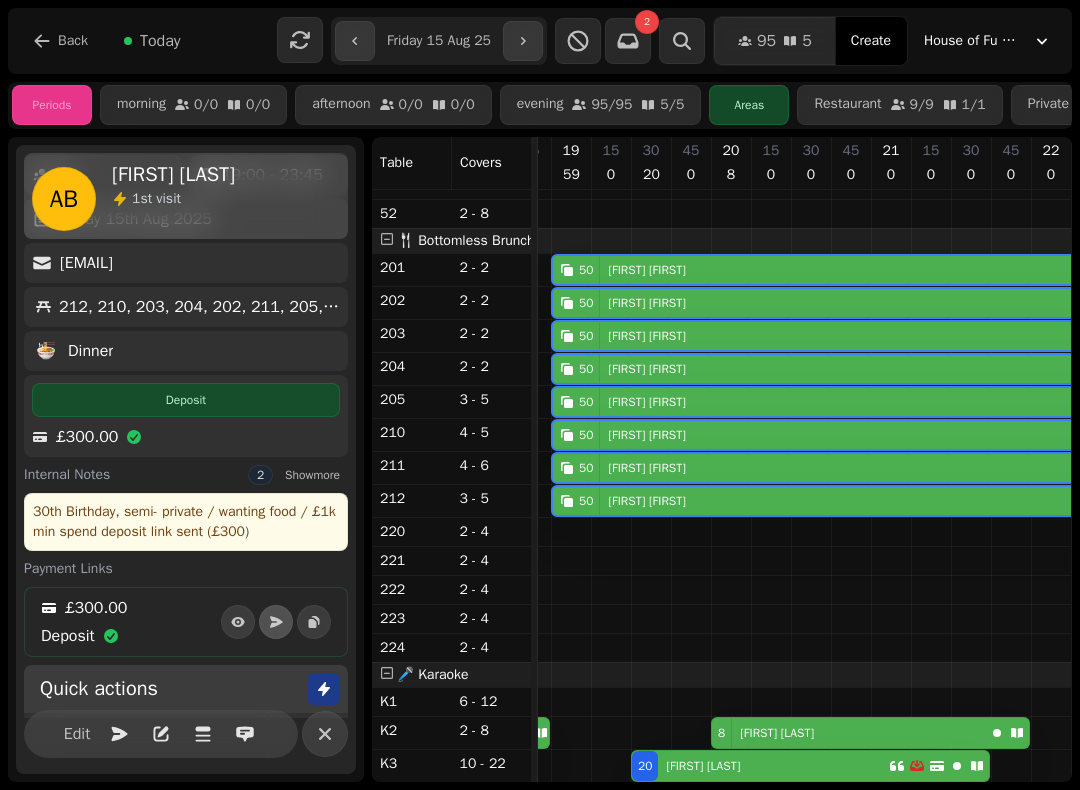 click on "Show  more" at bounding box center (312, 475) 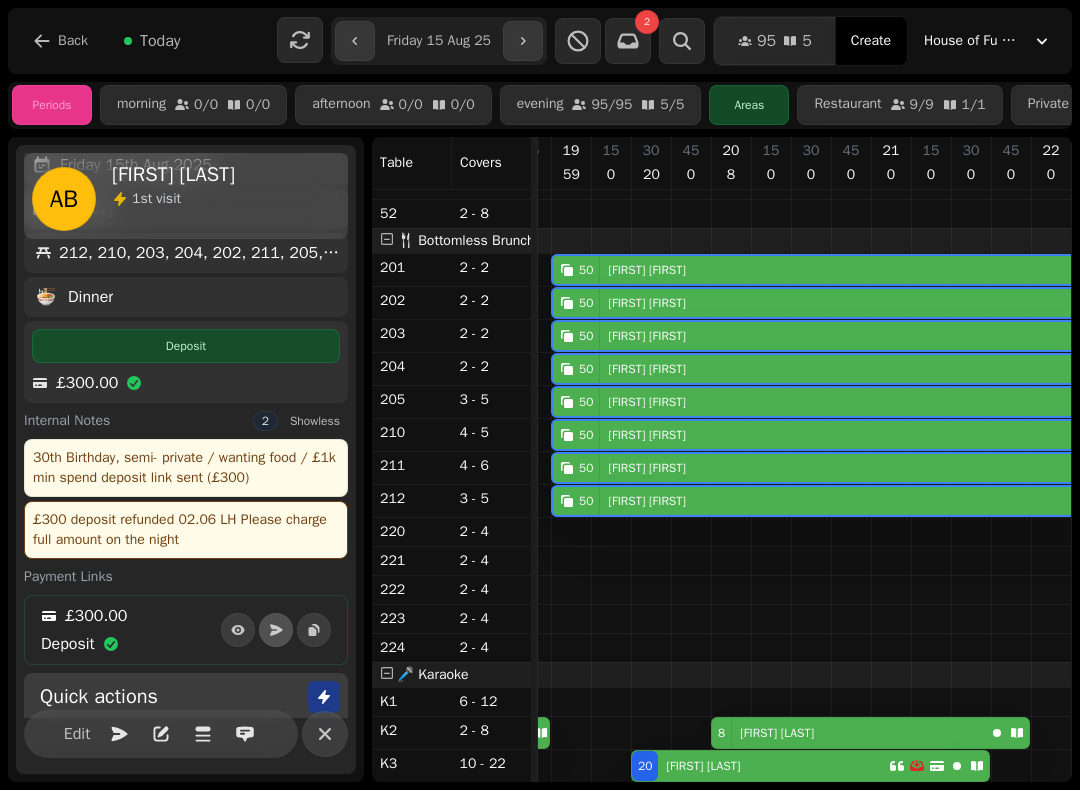 scroll, scrollTop: 466, scrollLeft: 1182, axis: both 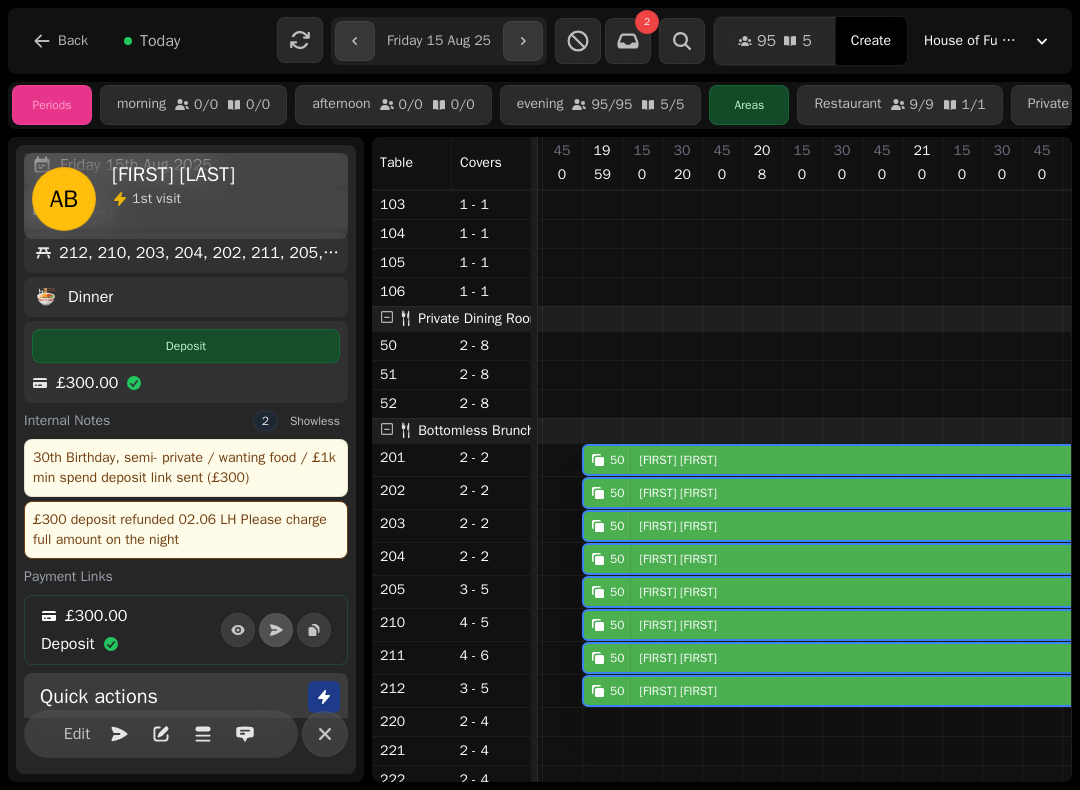 click 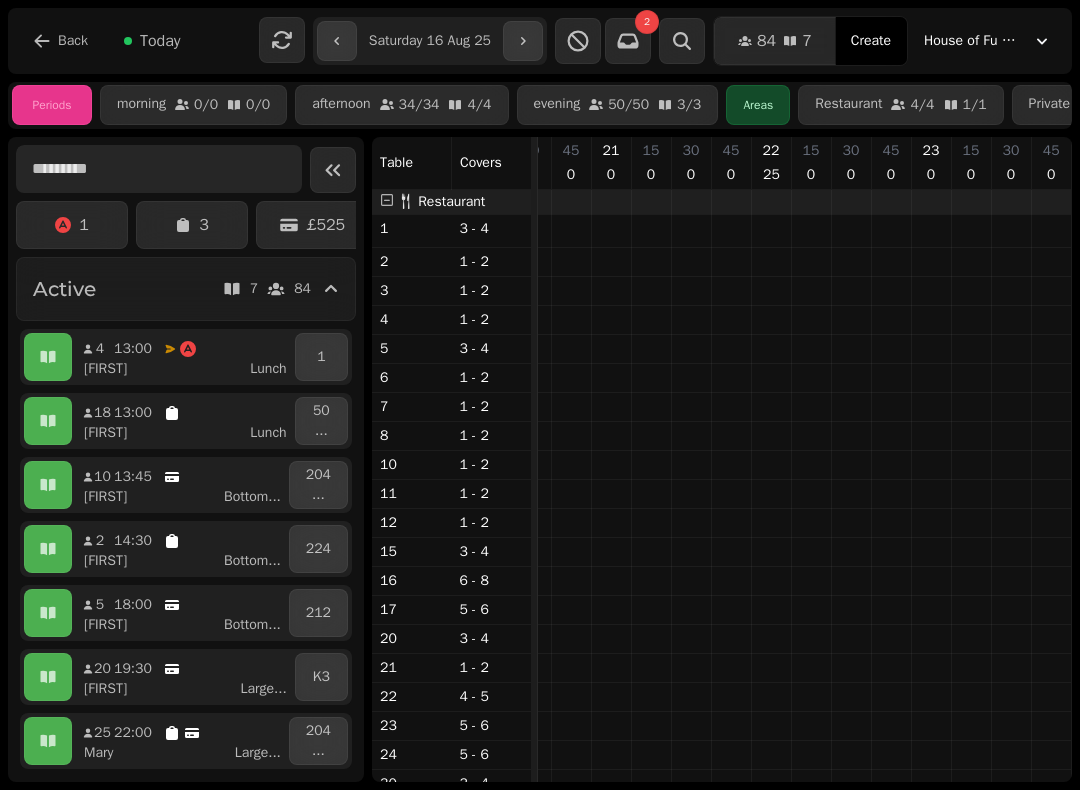 click at bounding box center (159, 169) 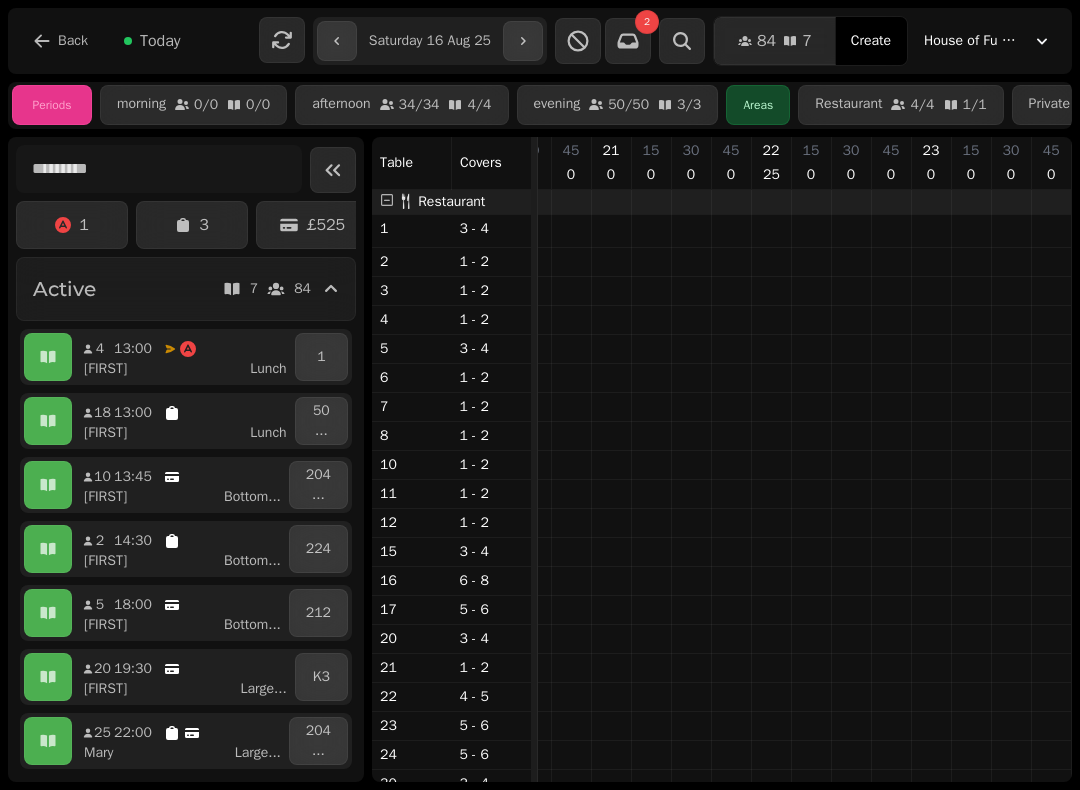 click at bounding box center (333, 170) 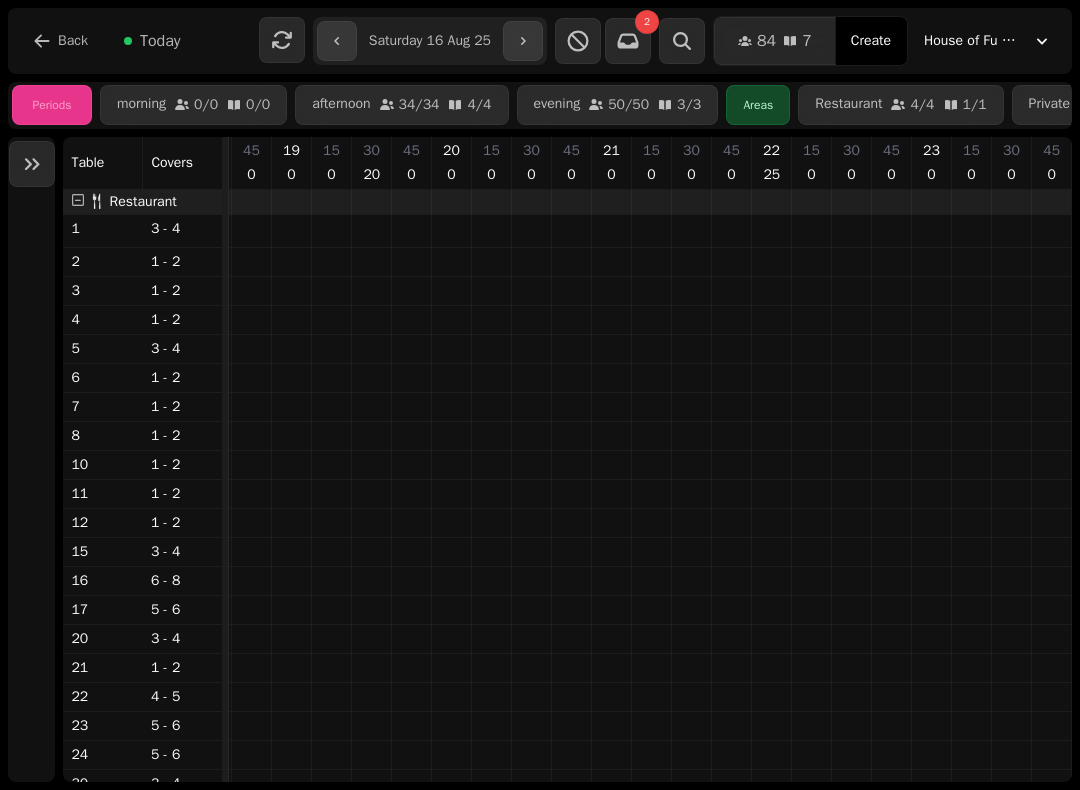 click on "**********" at bounding box center (430, 41) 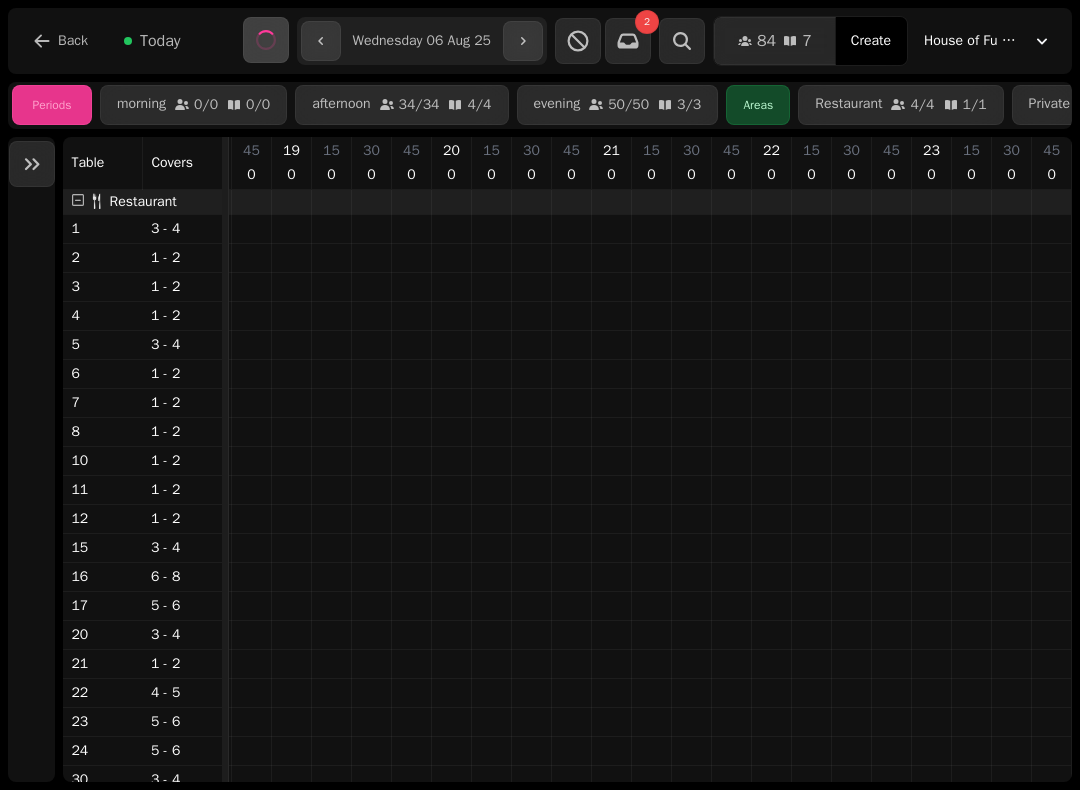 scroll, scrollTop: 0, scrollLeft: 468, axis: horizontal 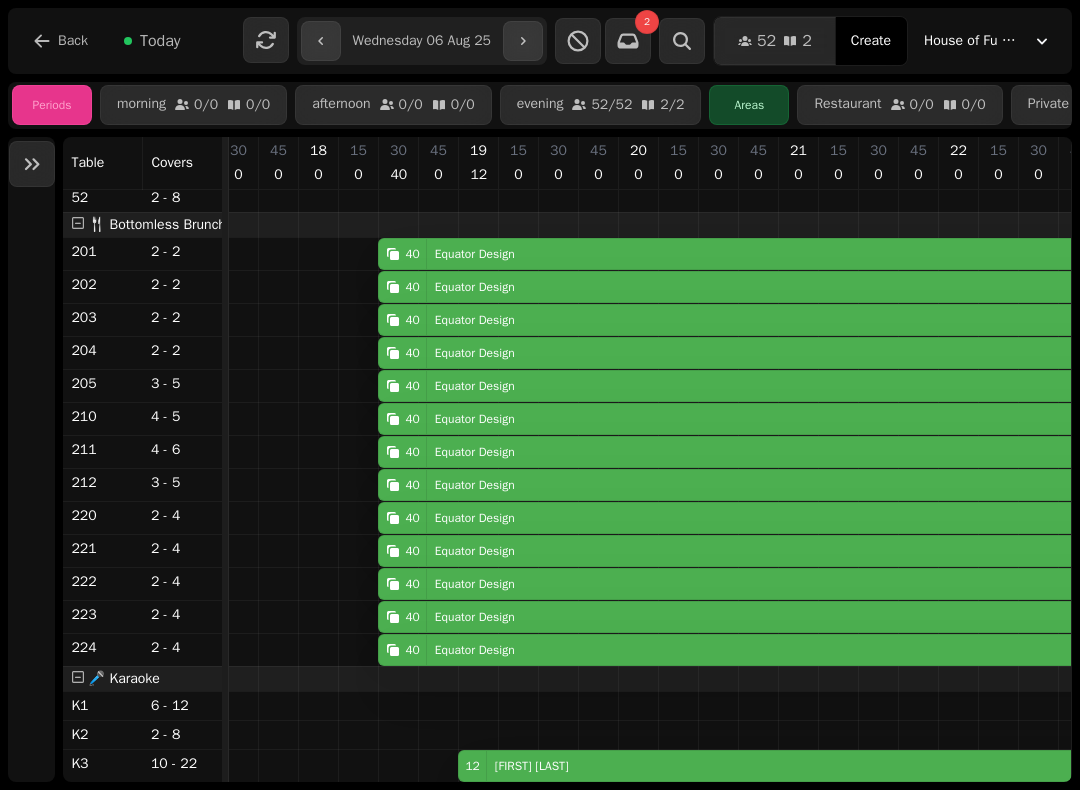 click on "40 Equator   Design" at bounding box center [773, 254] 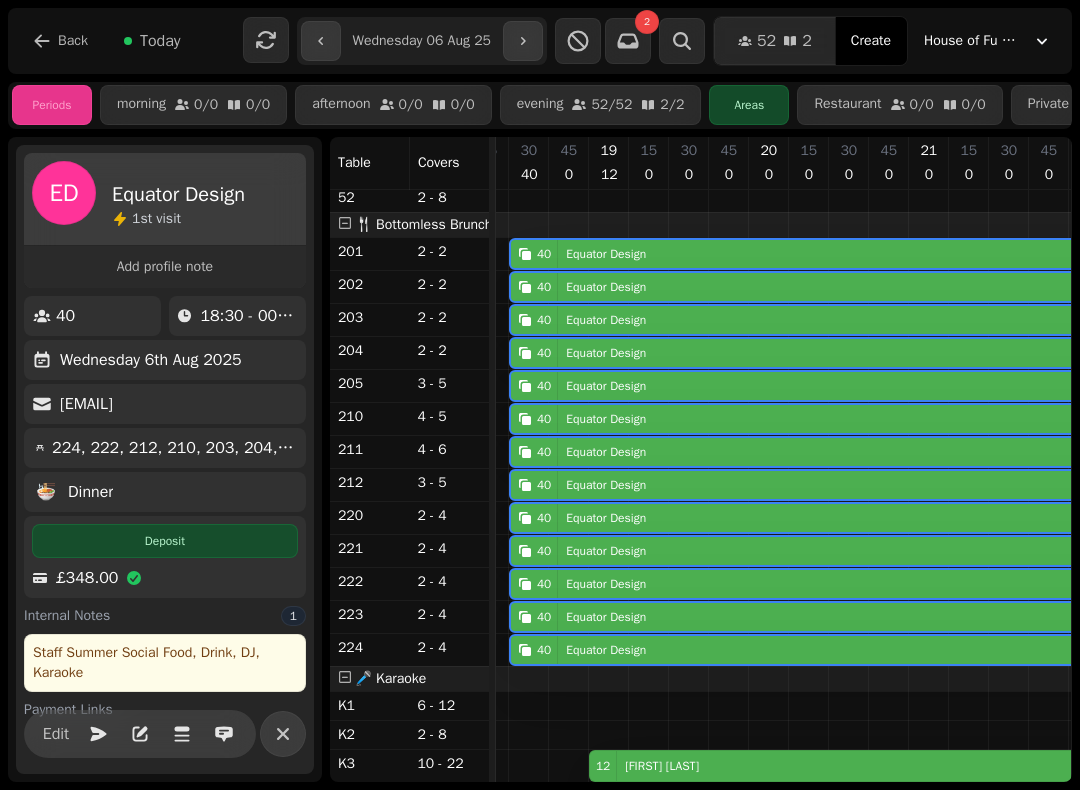 click on "Edit" at bounding box center [165, 734] 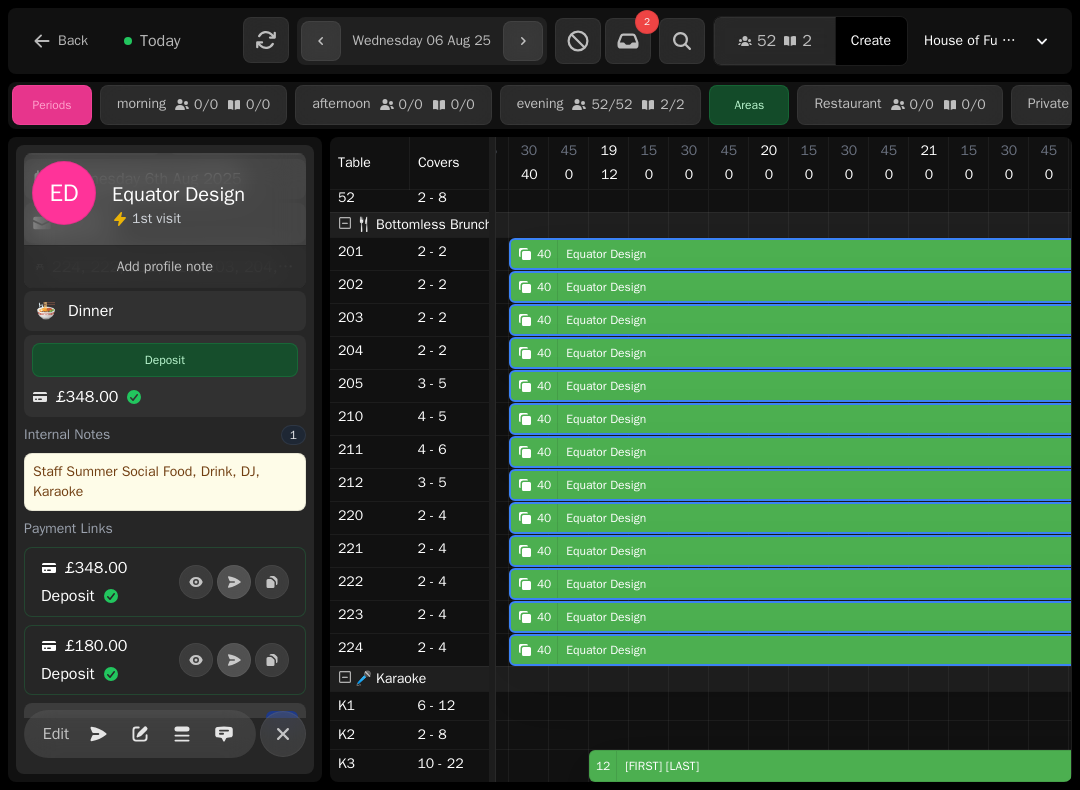 click 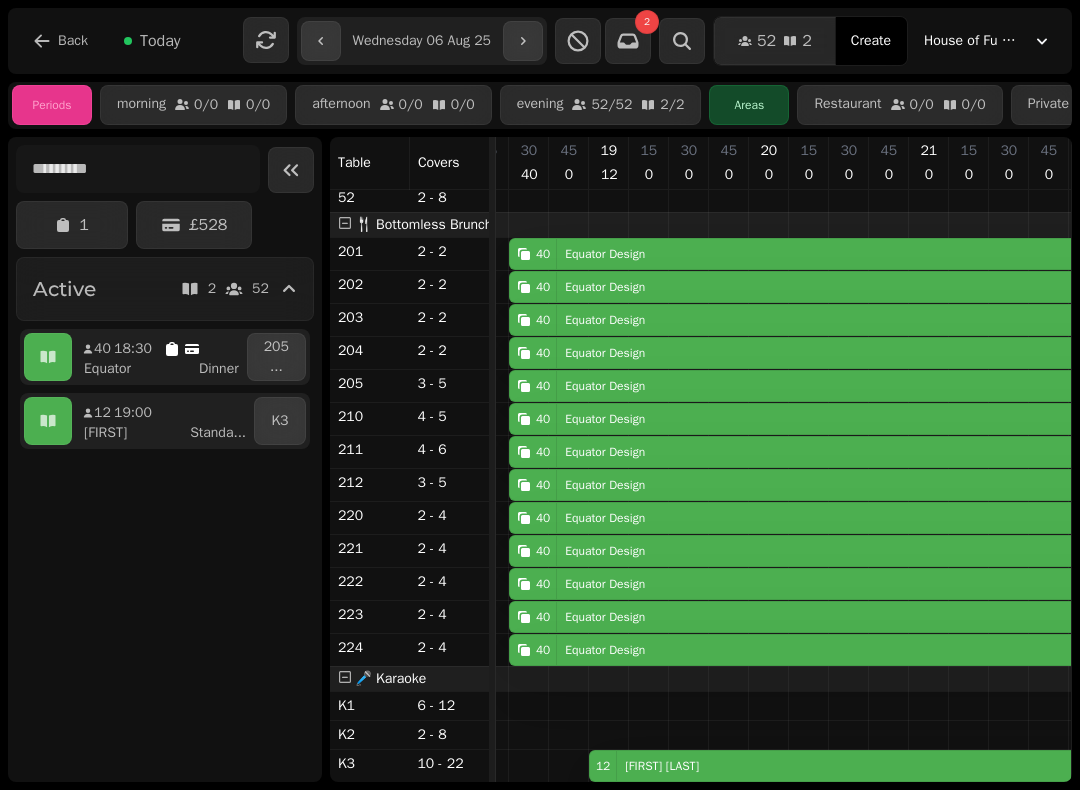 click on "Today" at bounding box center (152, 41) 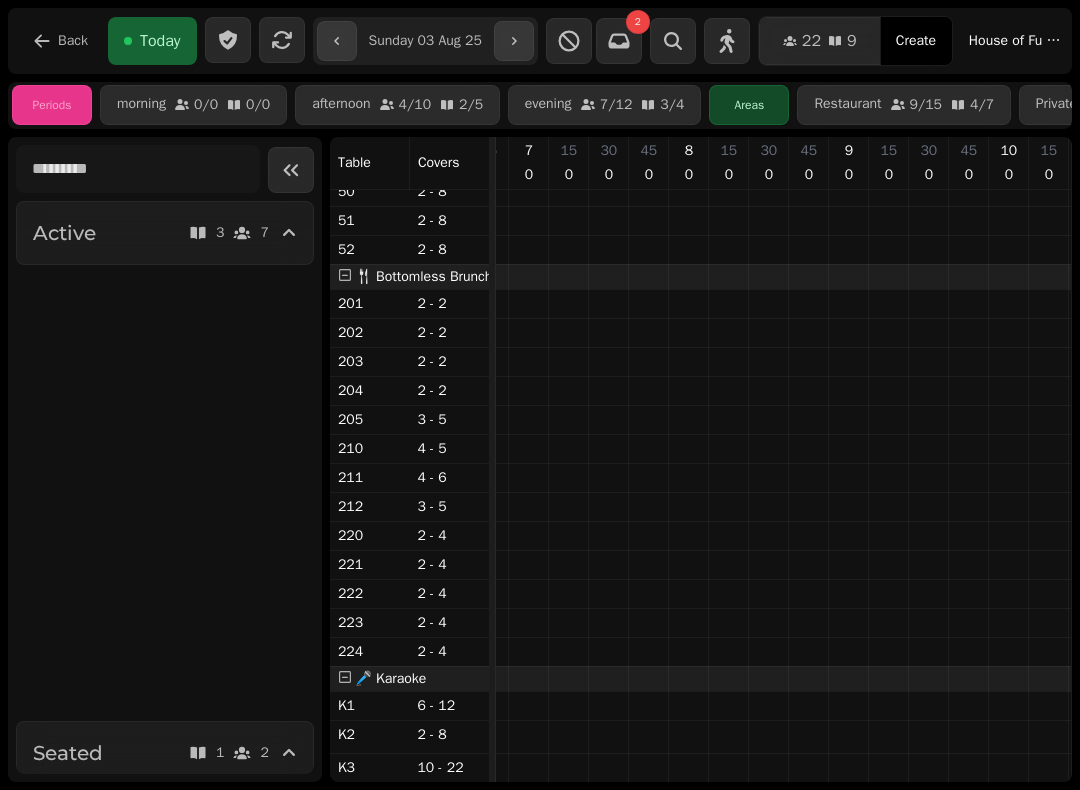 type on "**********" 